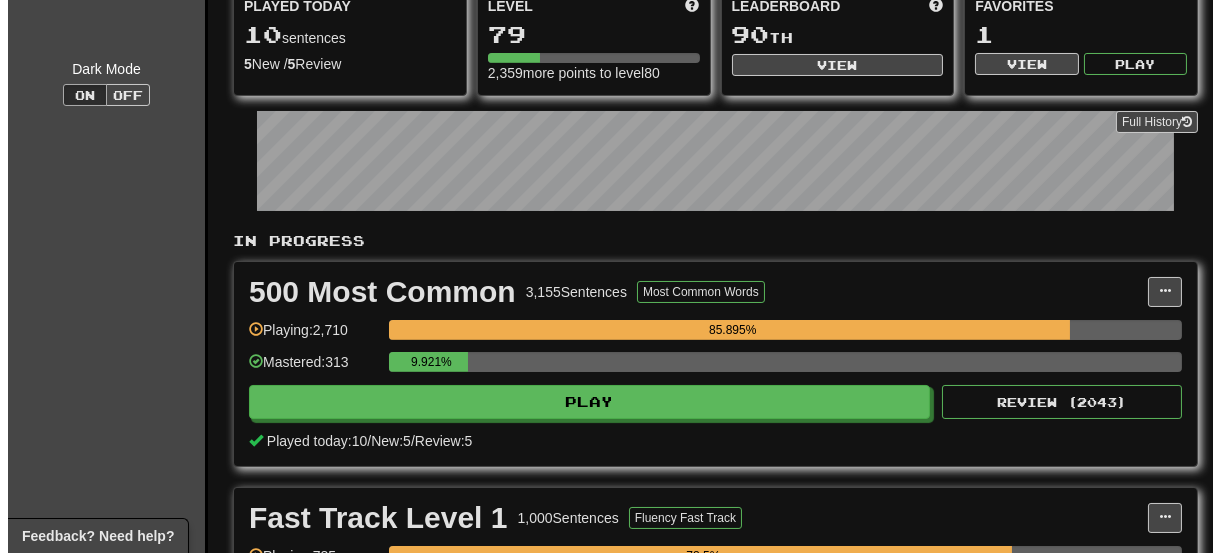scroll, scrollTop: 400, scrollLeft: 0, axis: vertical 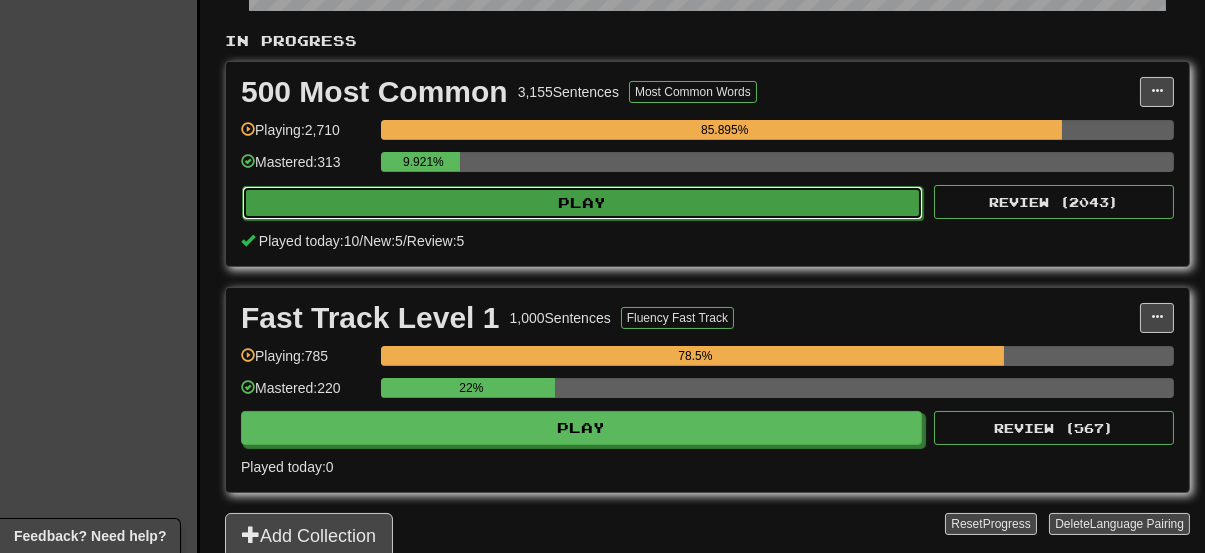 click on "Play" at bounding box center (582, 203) 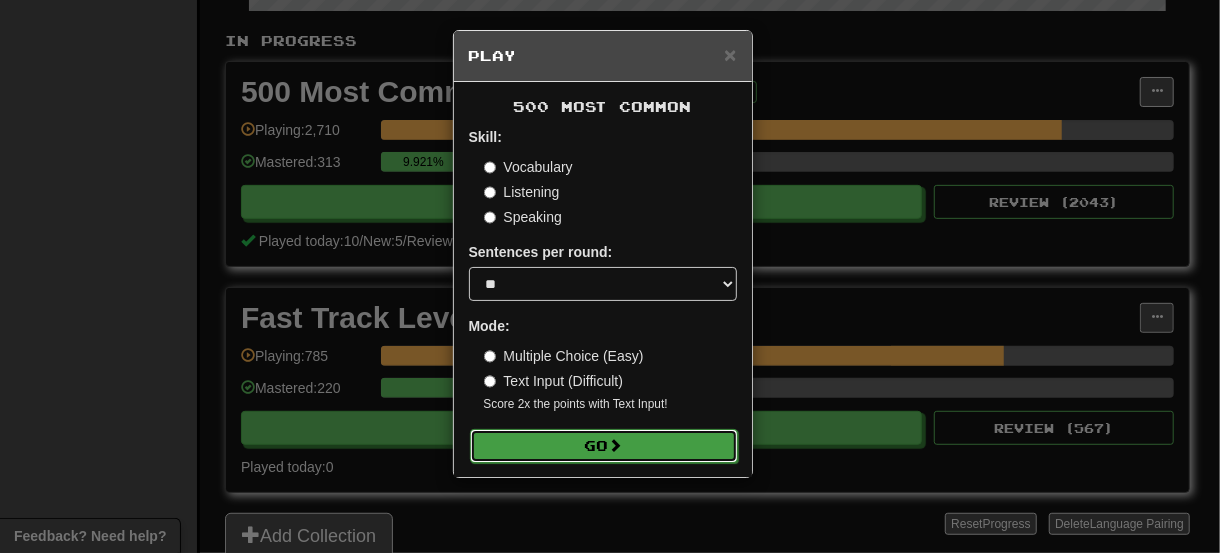 click at bounding box center (616, 445) 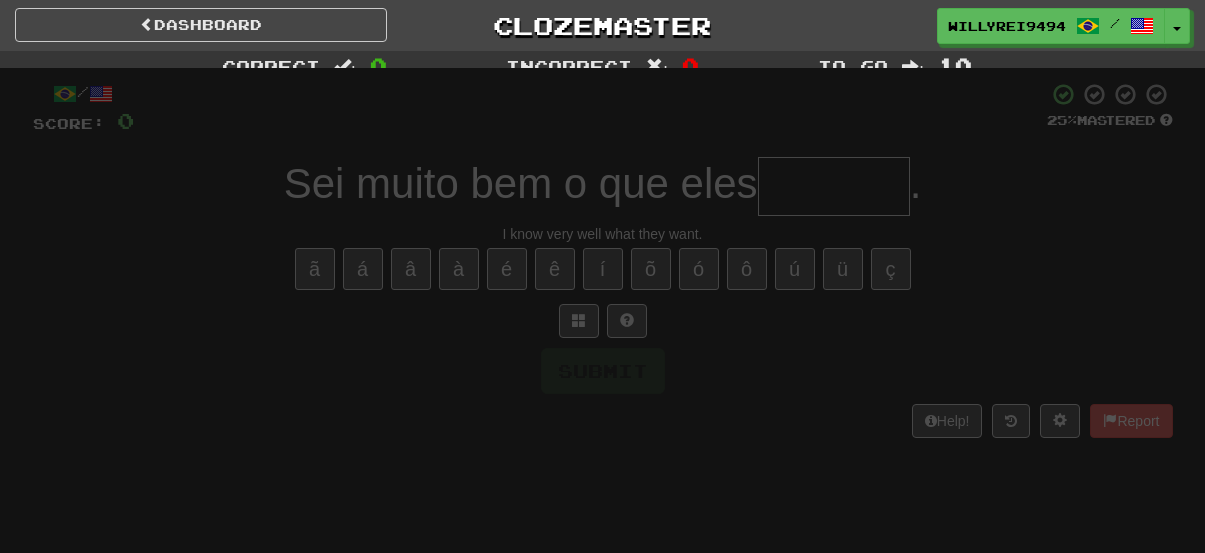 scroll, scrollTop: 0, scrollLeft: 0, axis: both 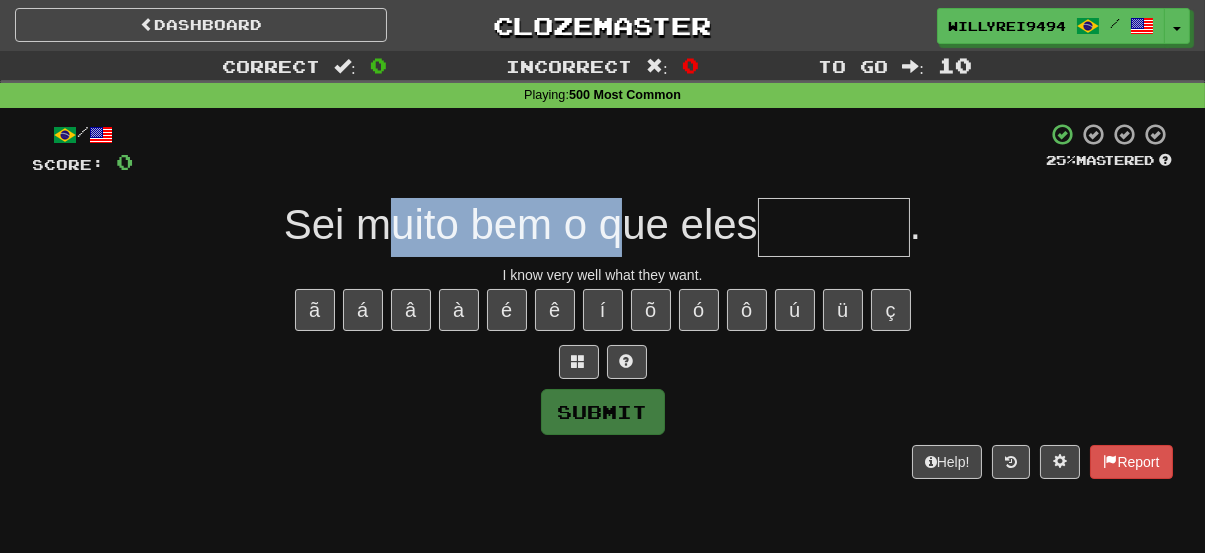 click on "Sei muito bem o que eles" at bounding box center (521, 224) 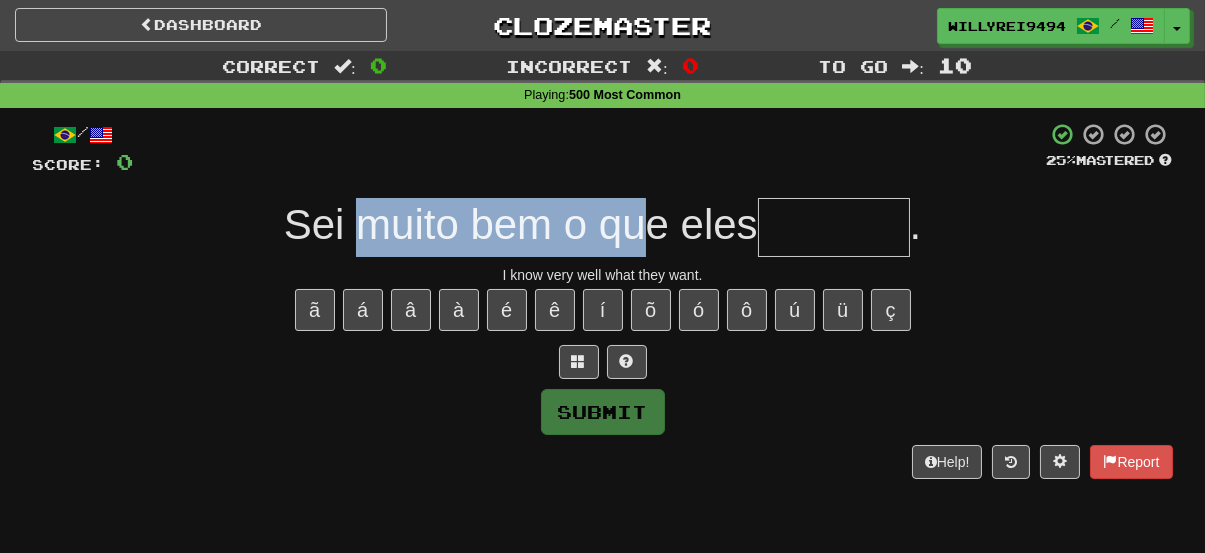 drag, startPoint x: 367, startPoint y: 226, endPoint x: 649, endPoint y: 219, distance: 282.08685 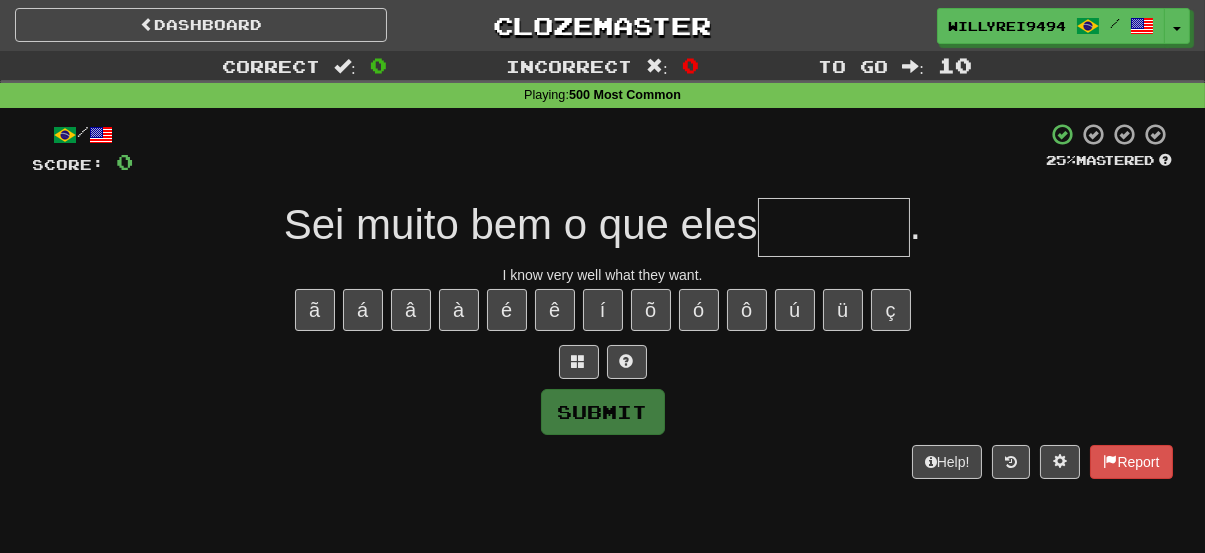 click at bounding box center (834, 227) 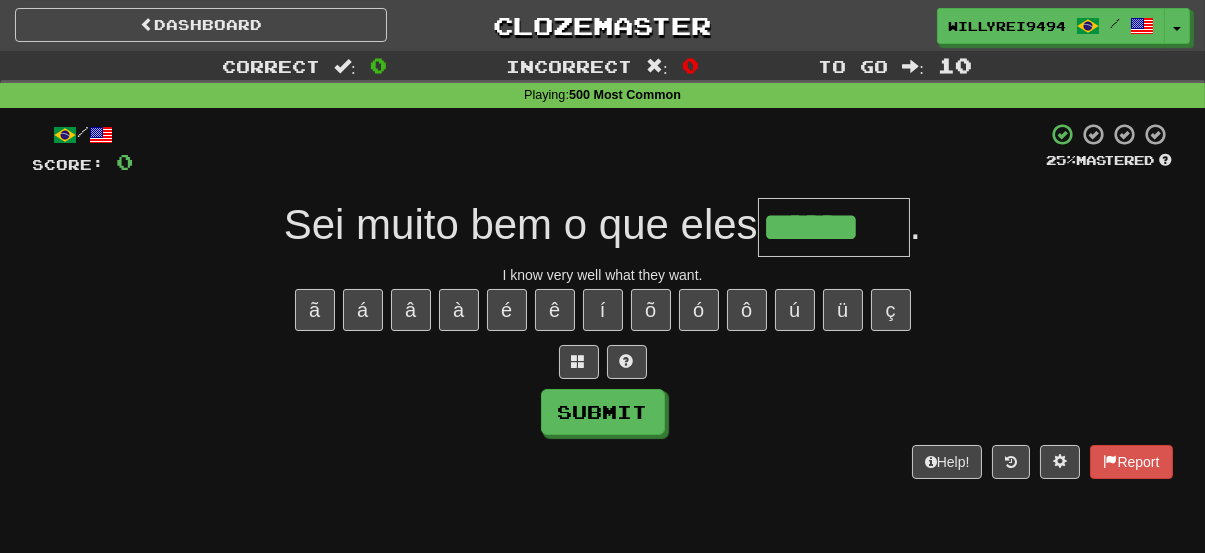 type on "******" 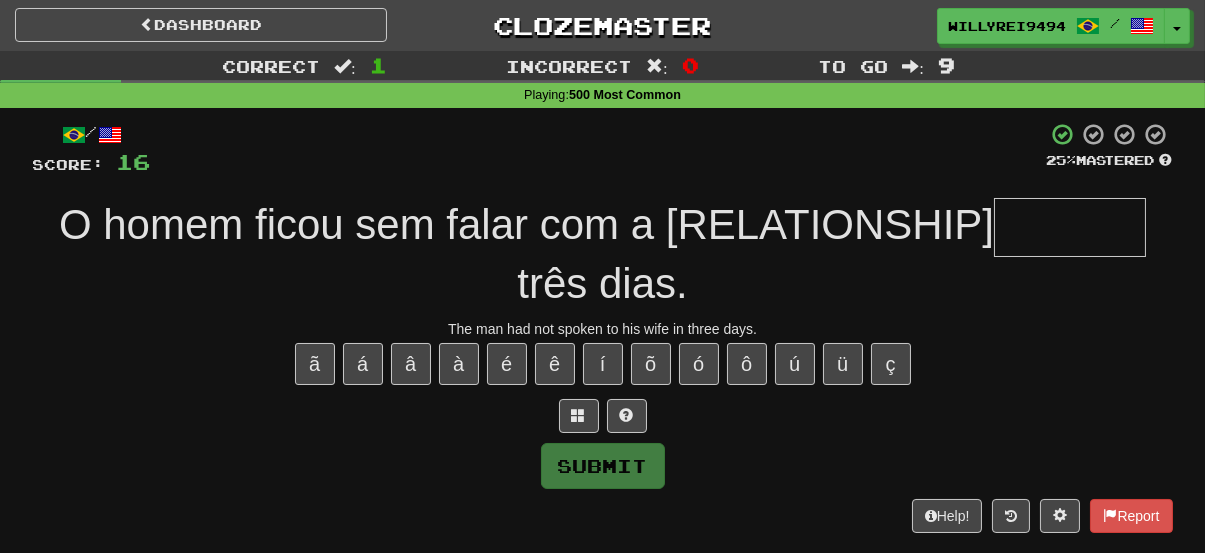 type on "*" 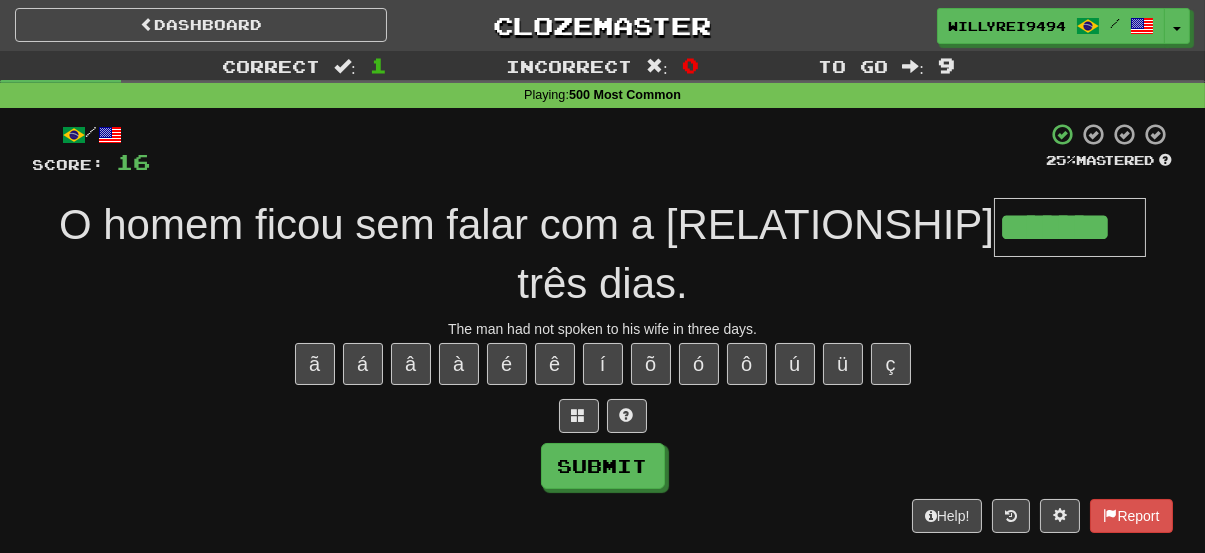 type on "*******" 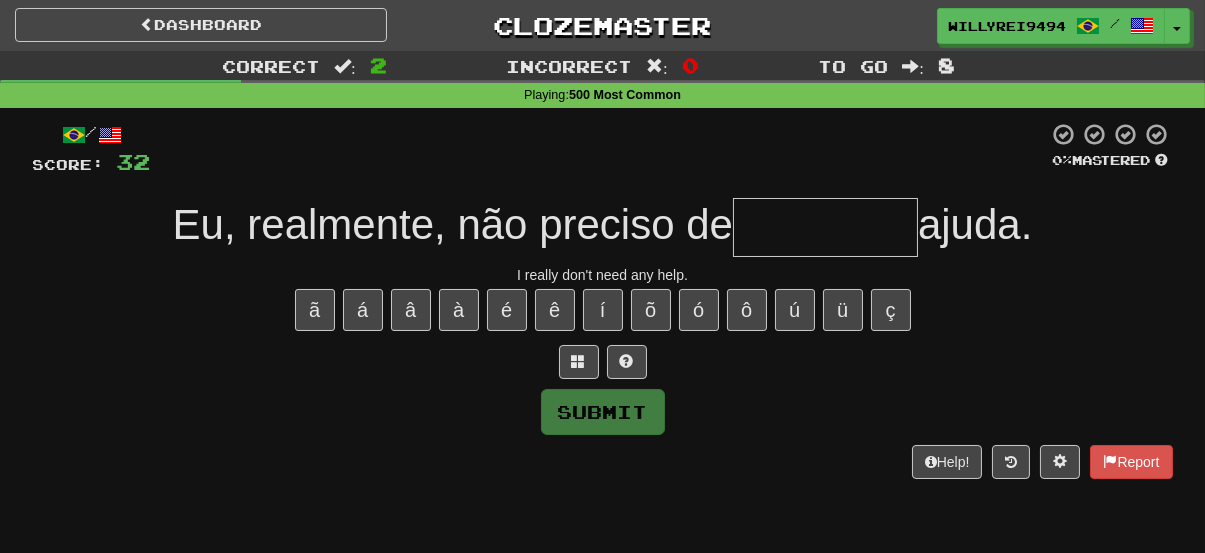 type on "*" 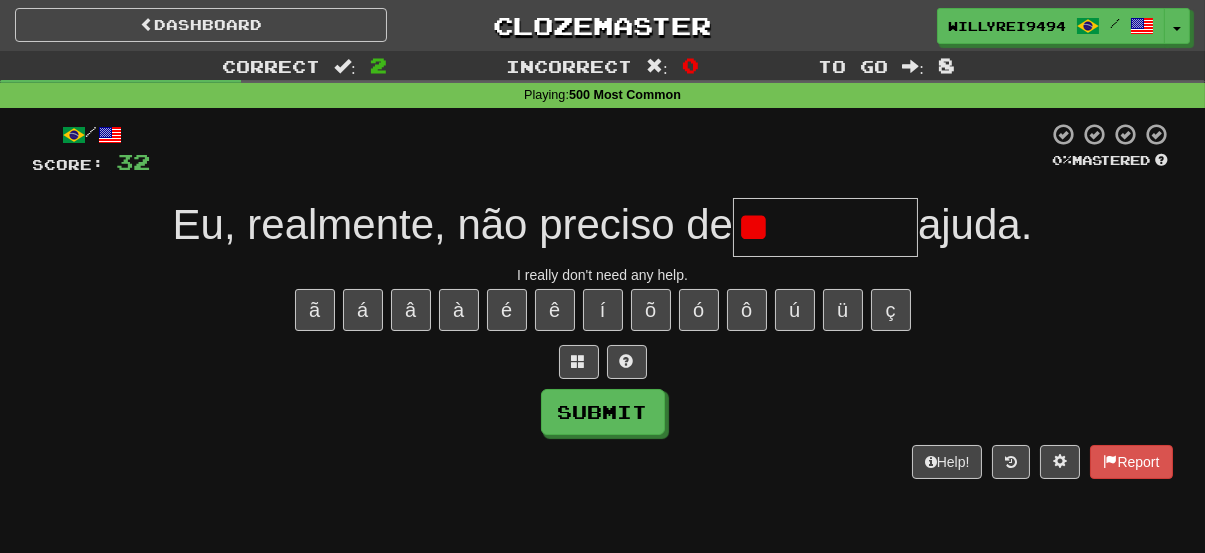 type on "*" 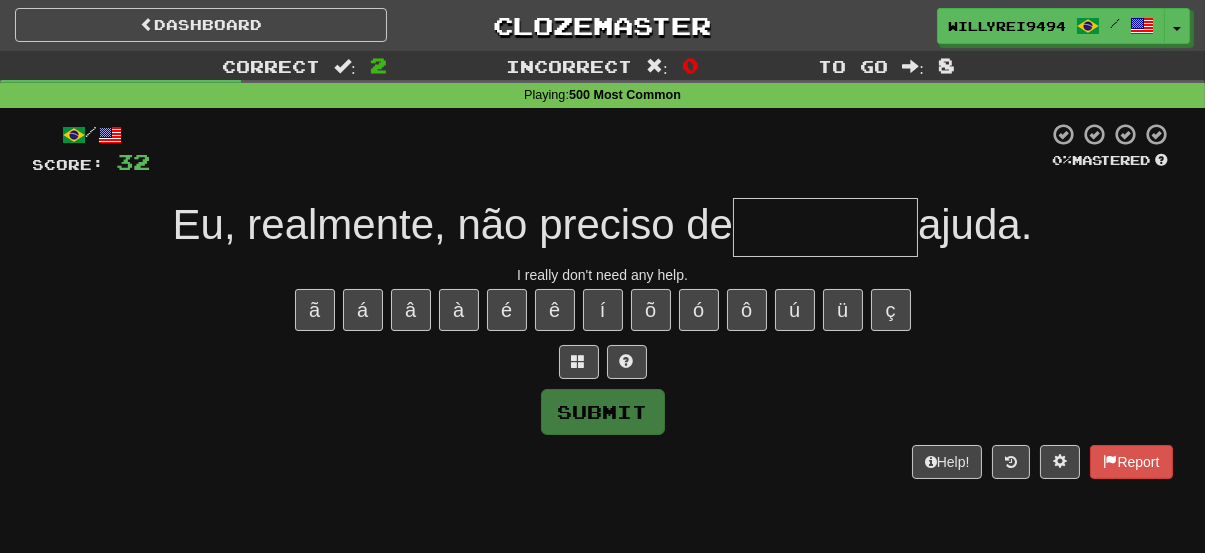 type on "*" 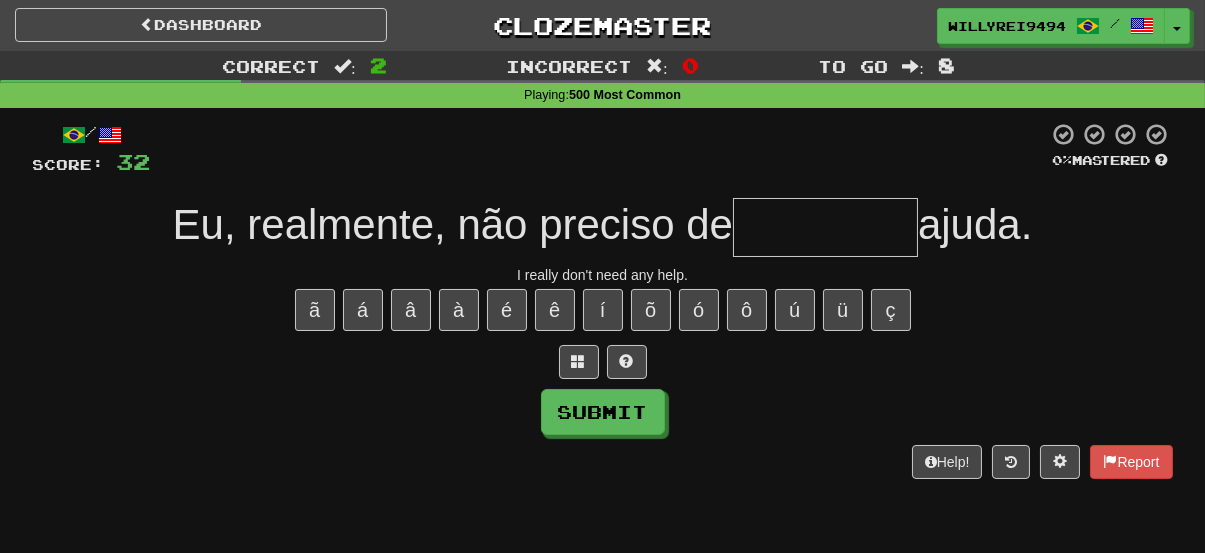 type on "*" 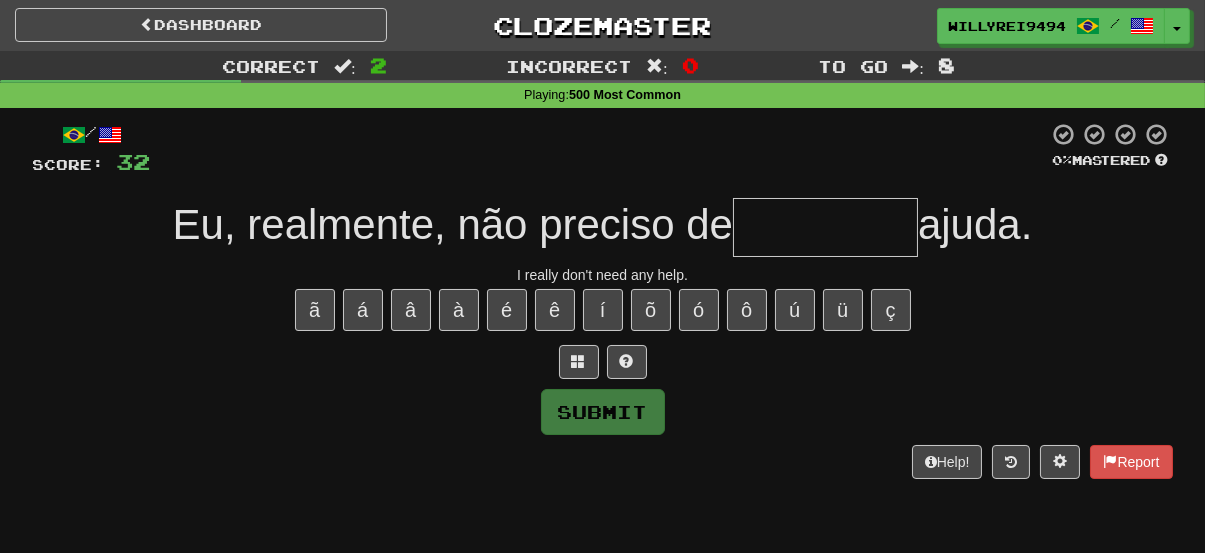 type on "*" 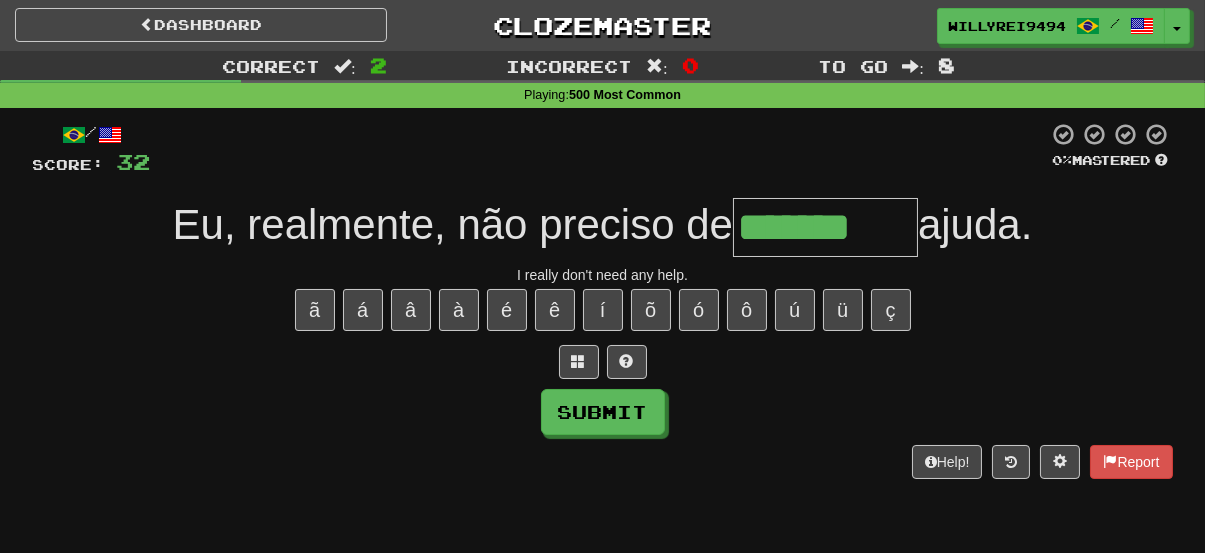 type on "*******" 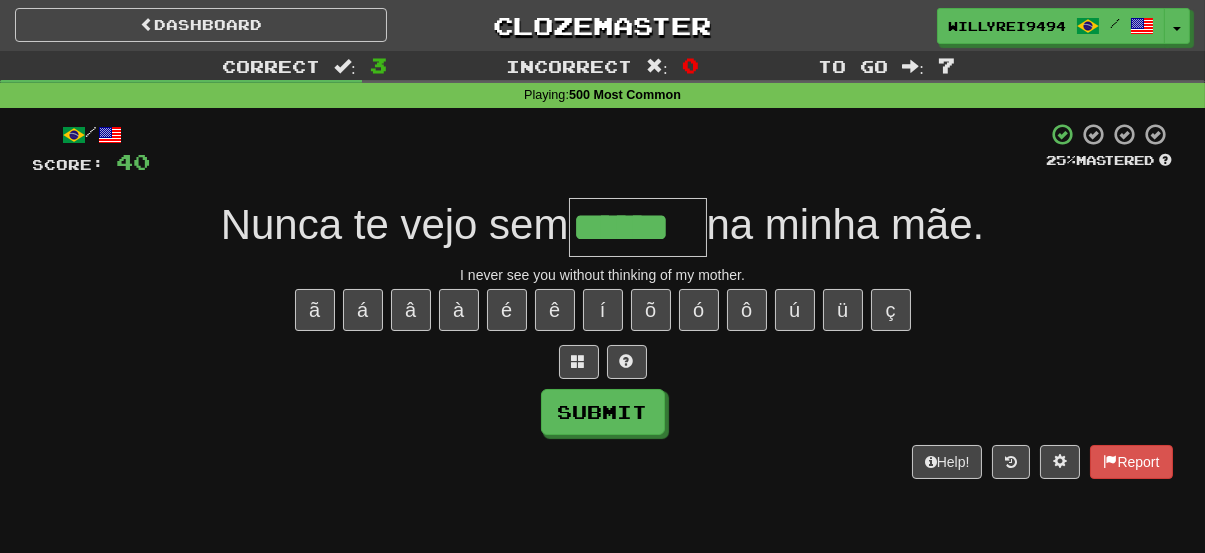 type on "******" 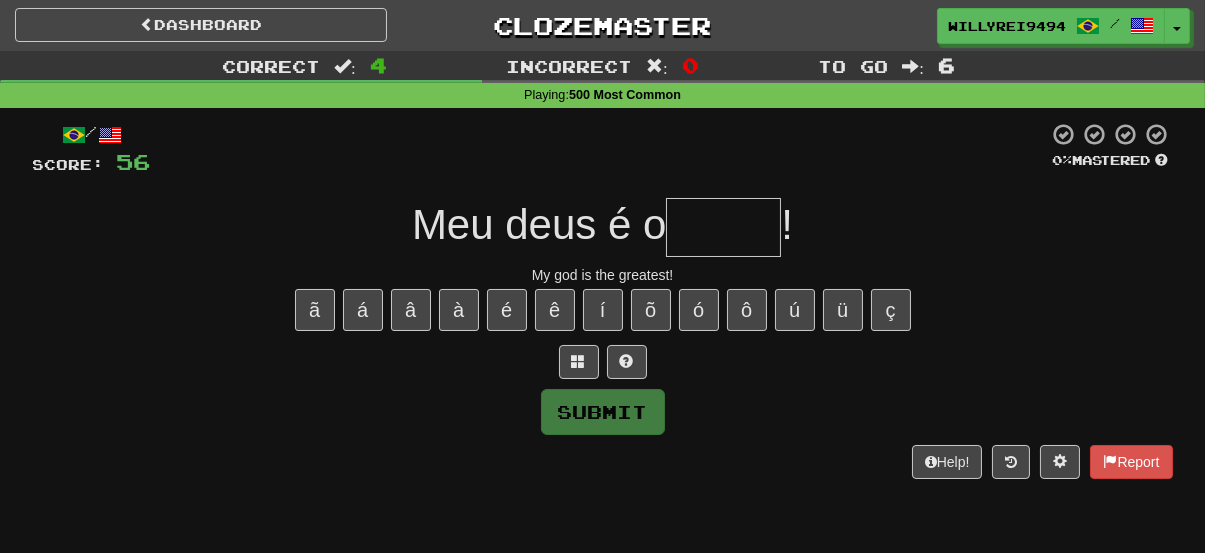 type on "*" 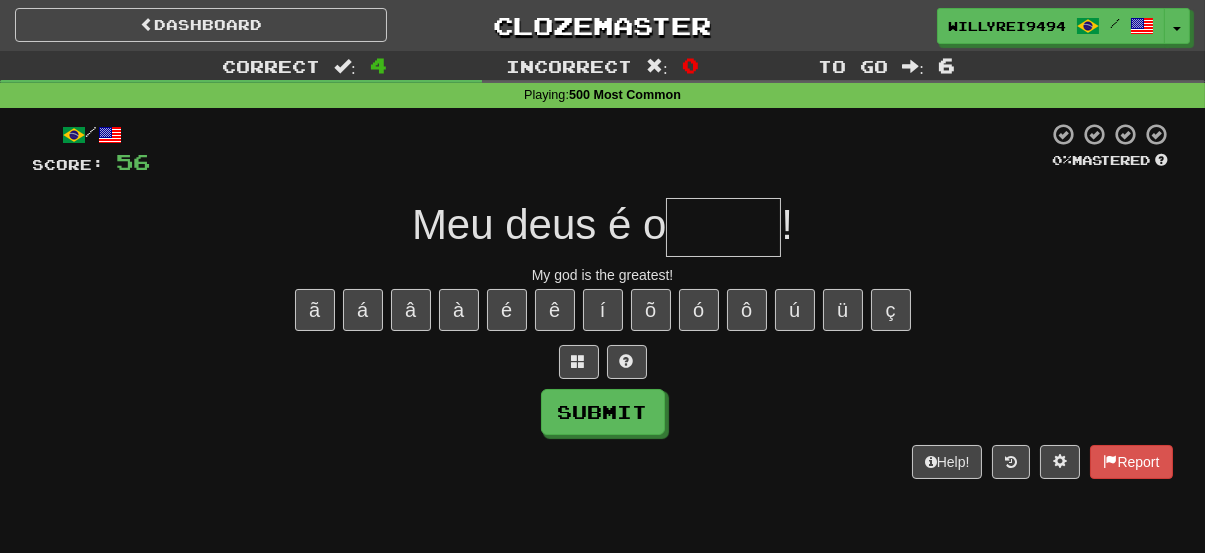 type on "*" 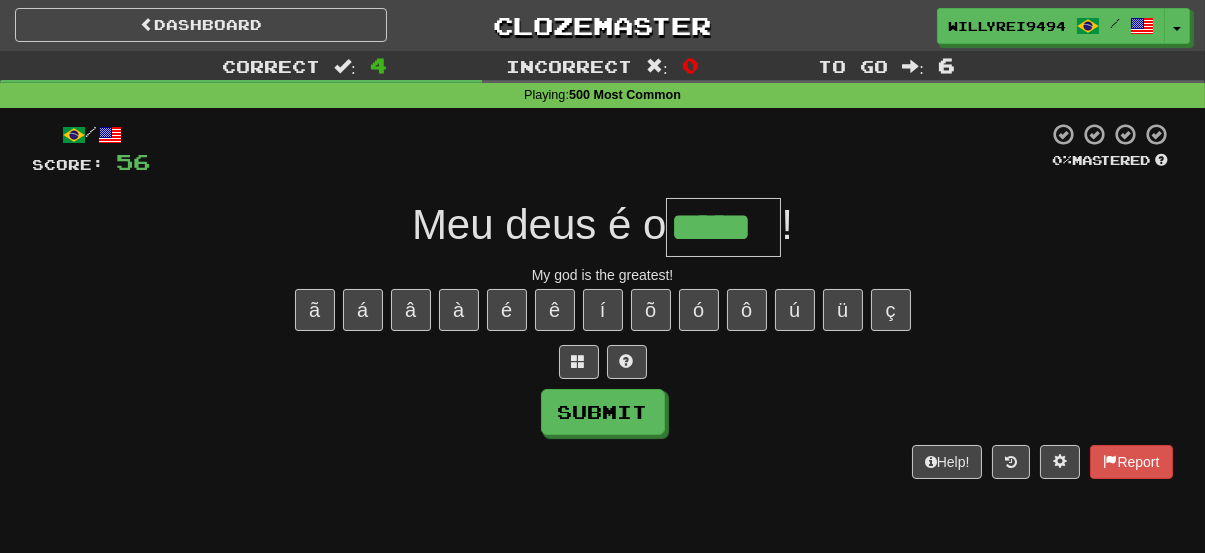 type on "*****" 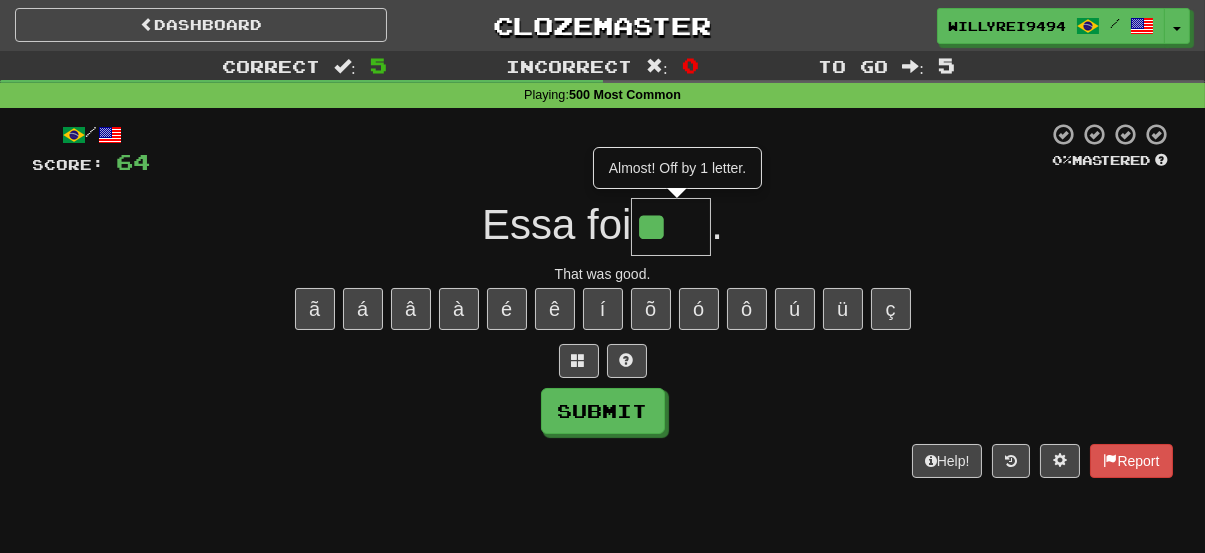 scroll, scrollTop: 0, scrollLeft: 0, axis: both 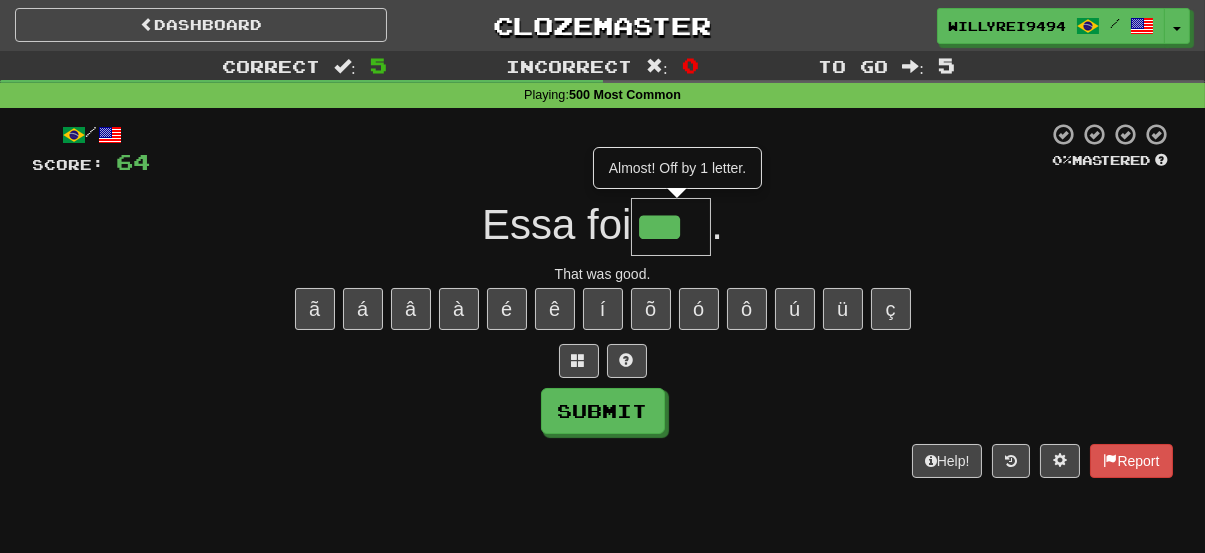 type on "***" 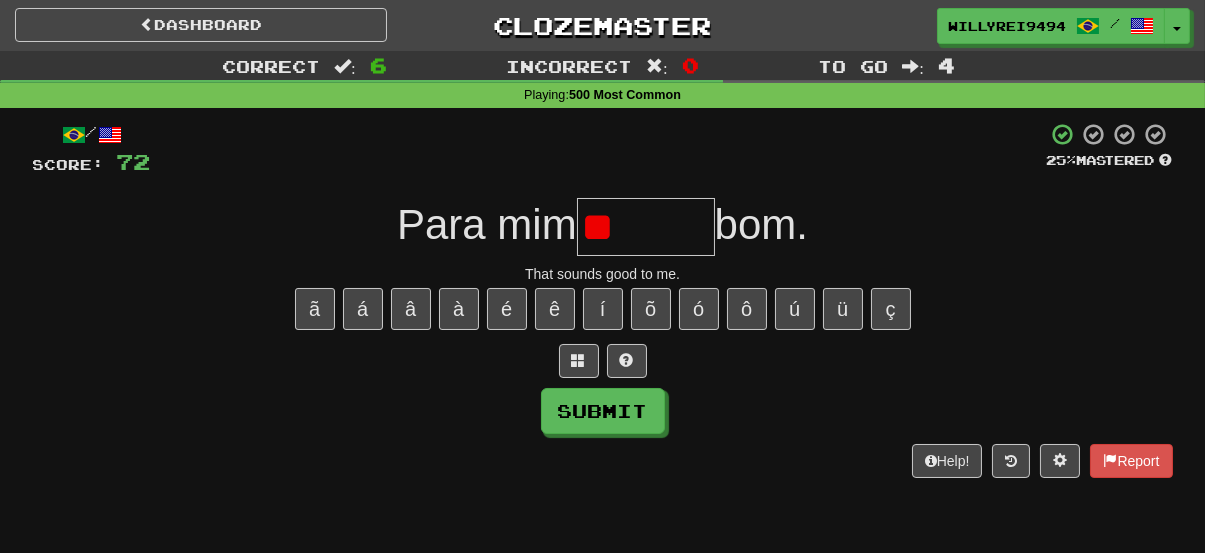 type on "*" 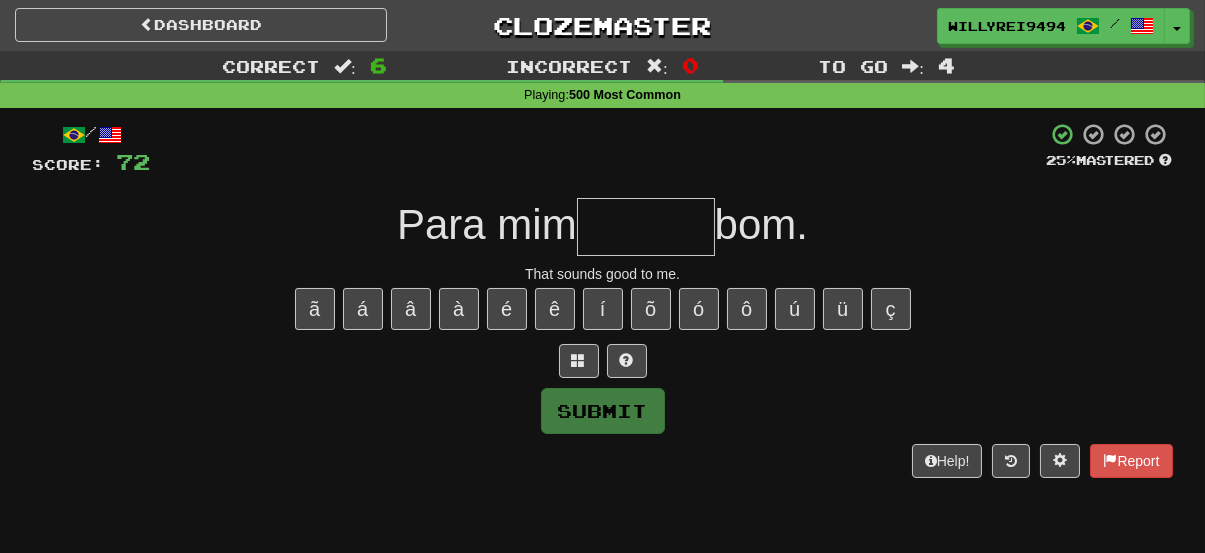 type on "*" 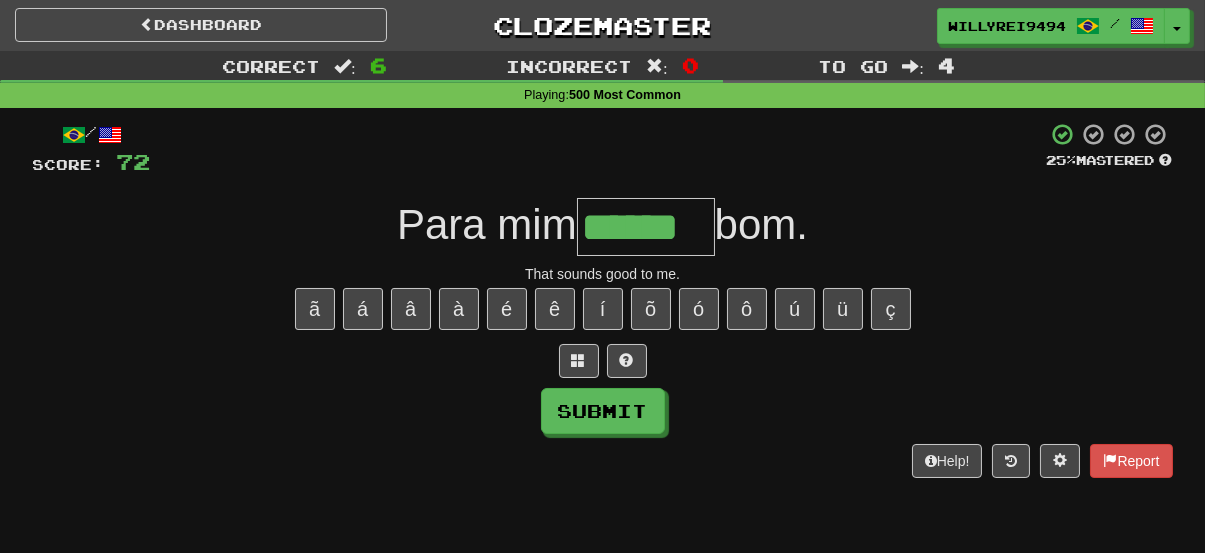 type on "******" 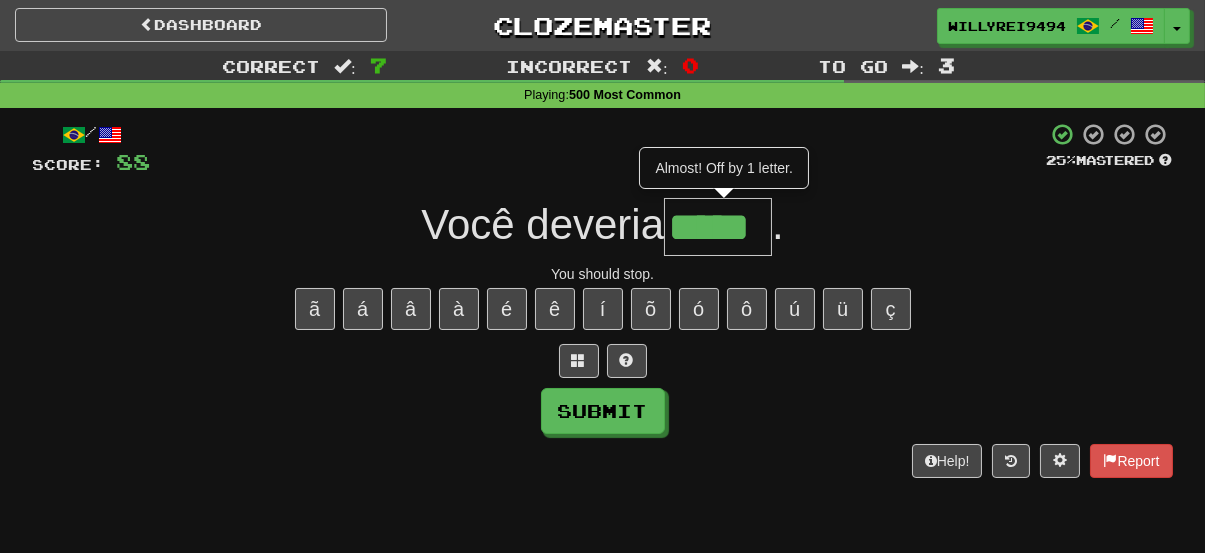 type on "*****" 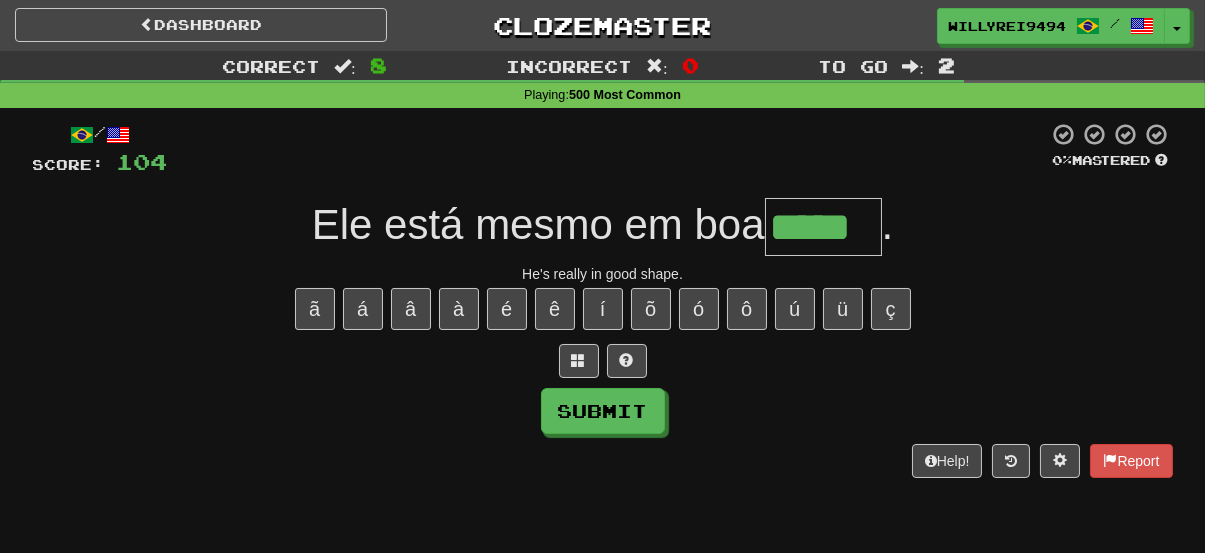 type on "*****" 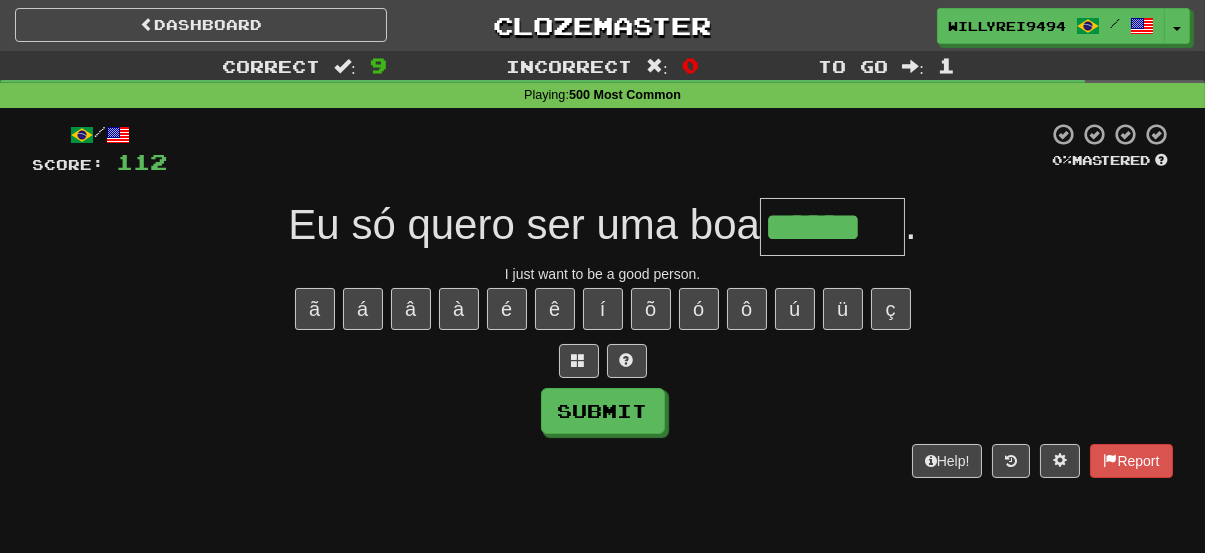 type on "******" 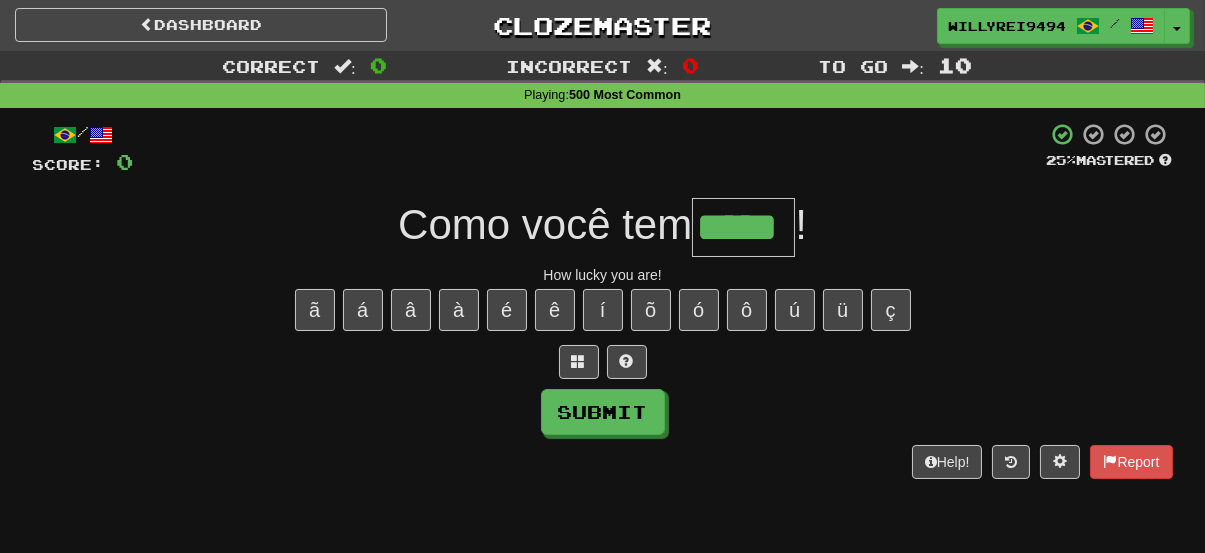 type on "*****" 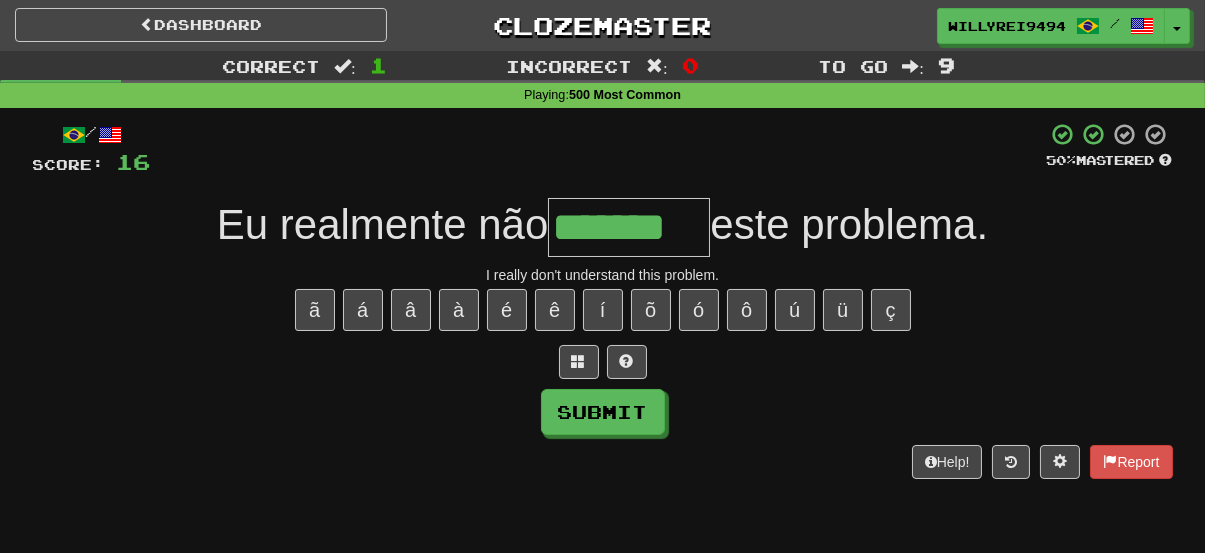 type on "*******" 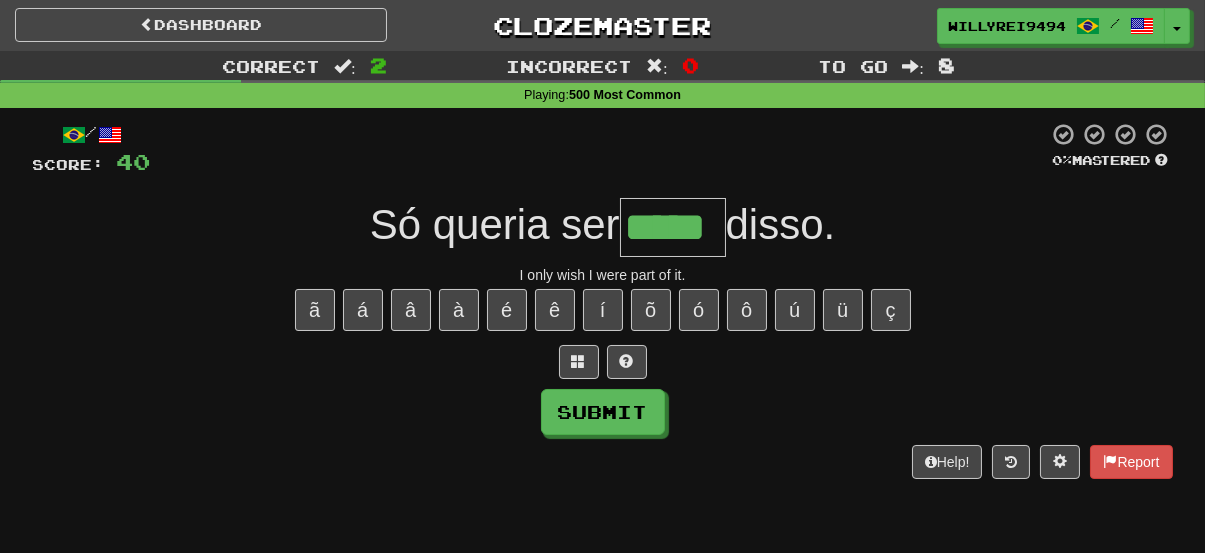 type on "*****" 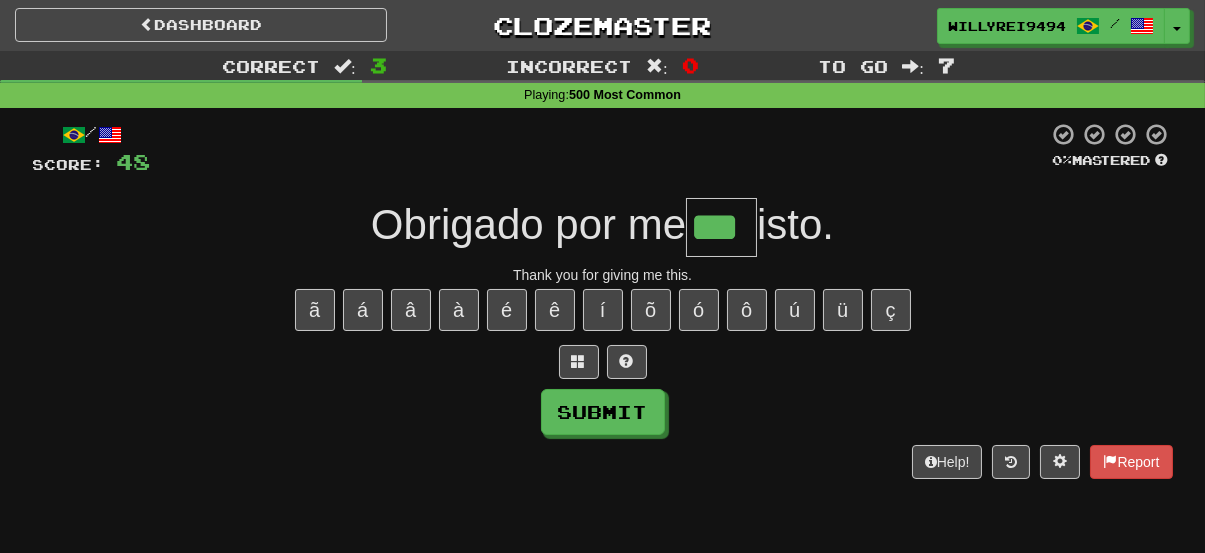 type on "***" 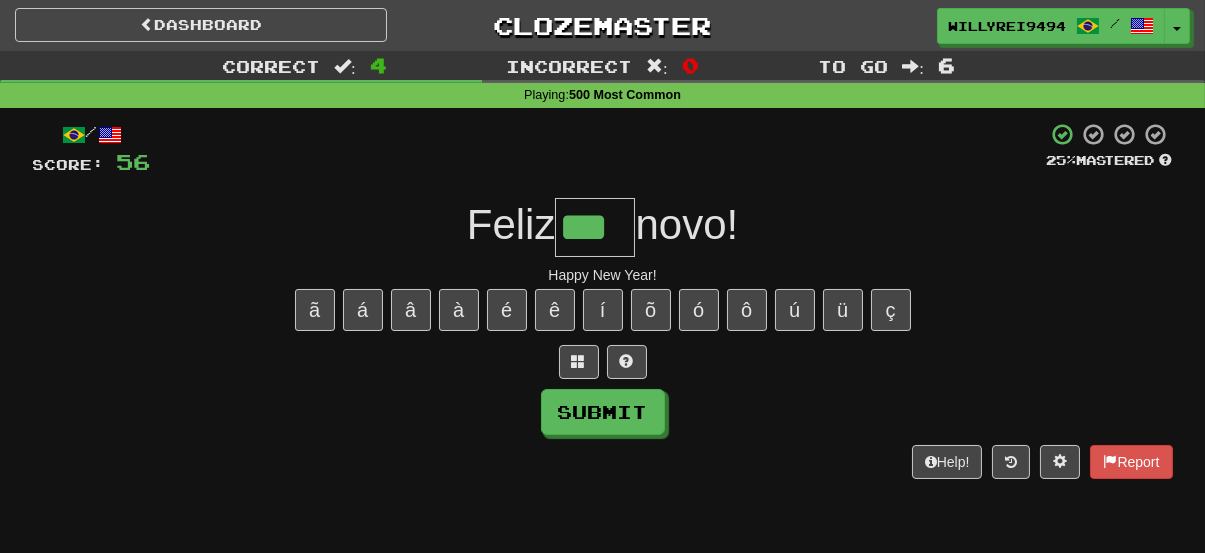 type on "***" 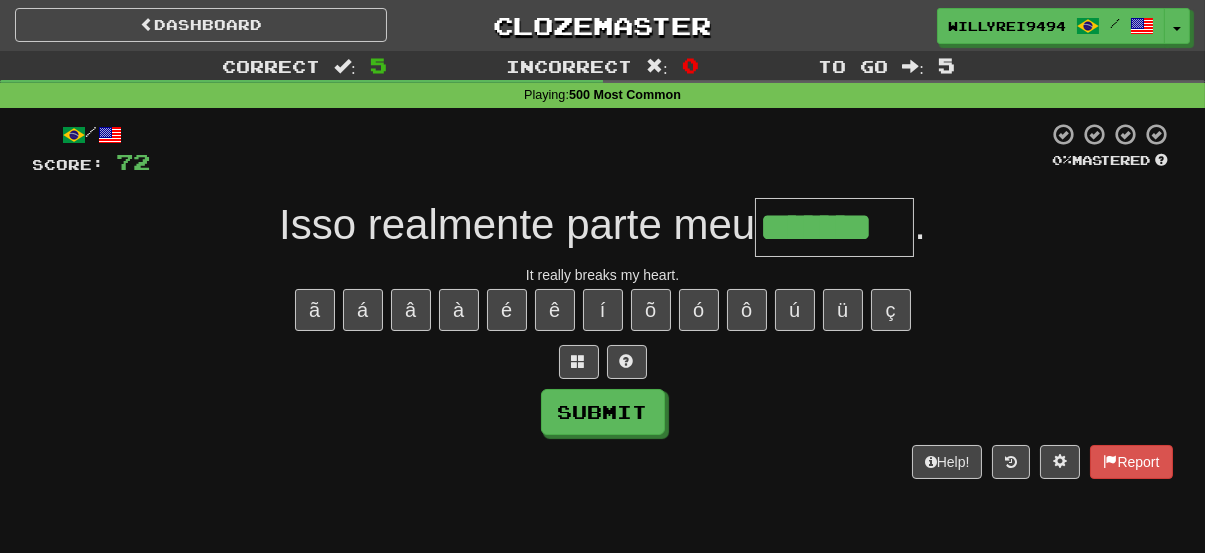 type on "*******" 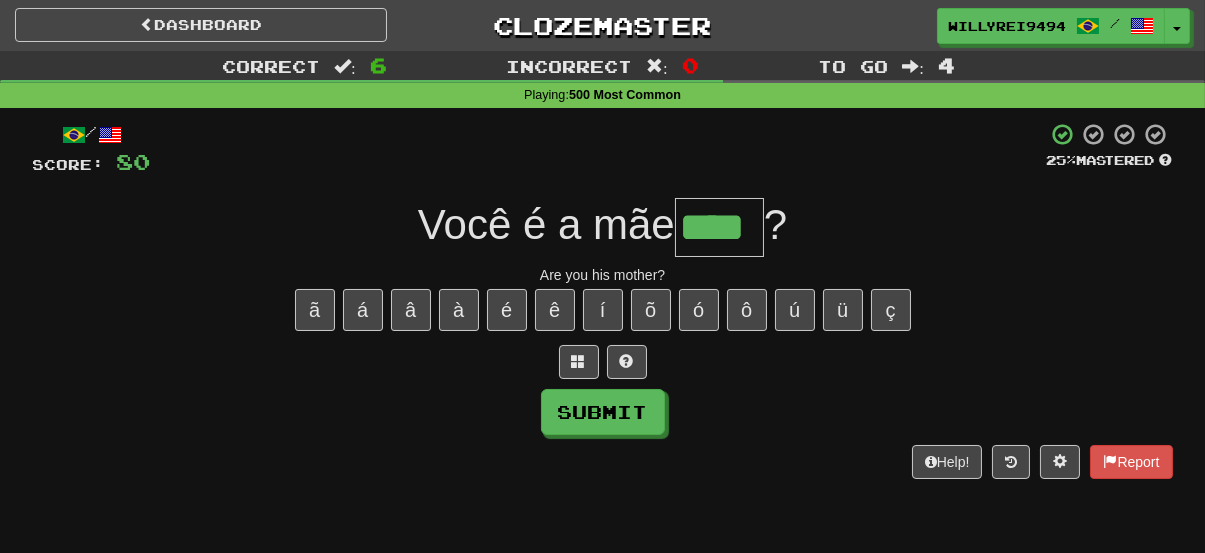 type on "****" 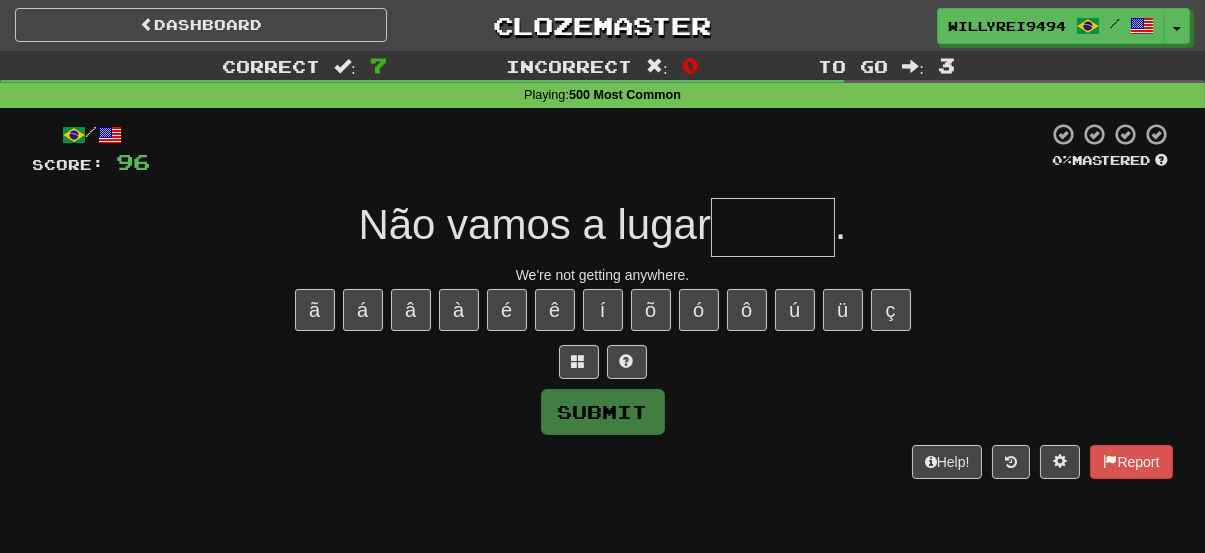 type on "*" 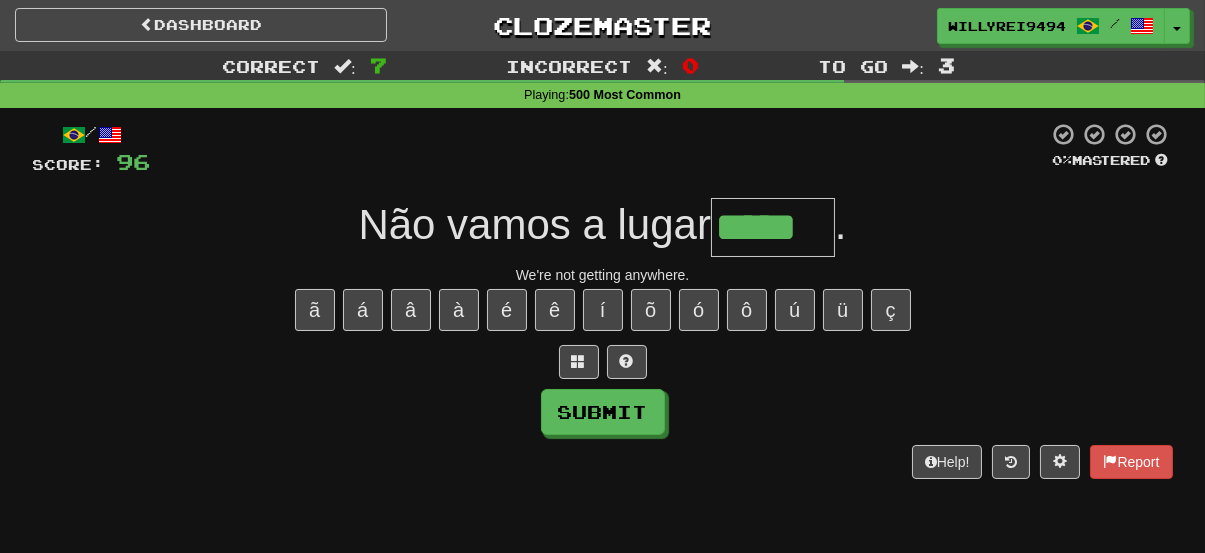 type on "*****" 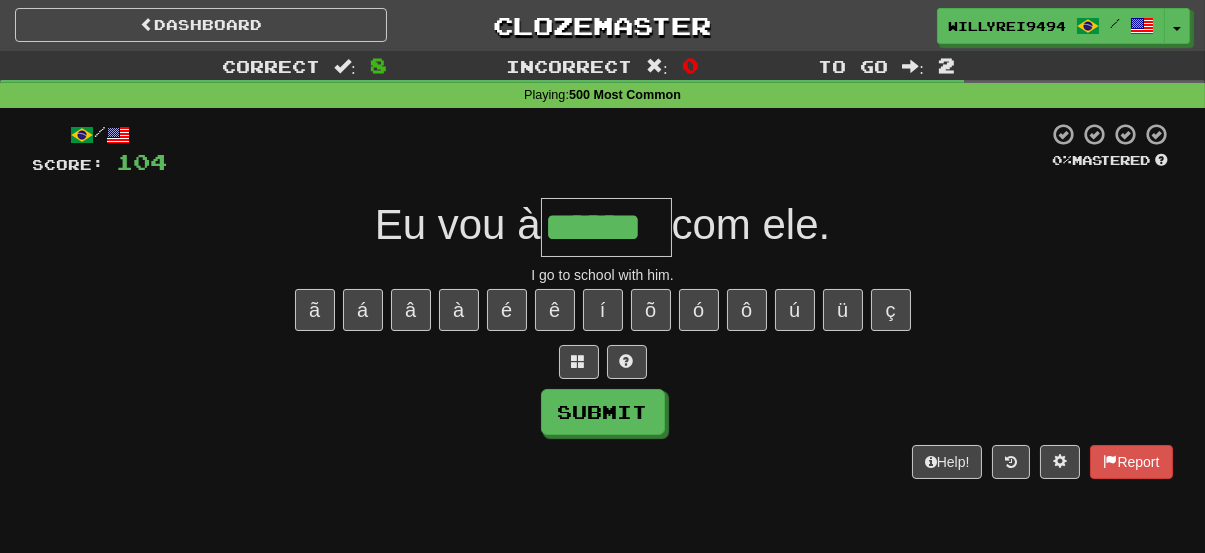 type on "******" 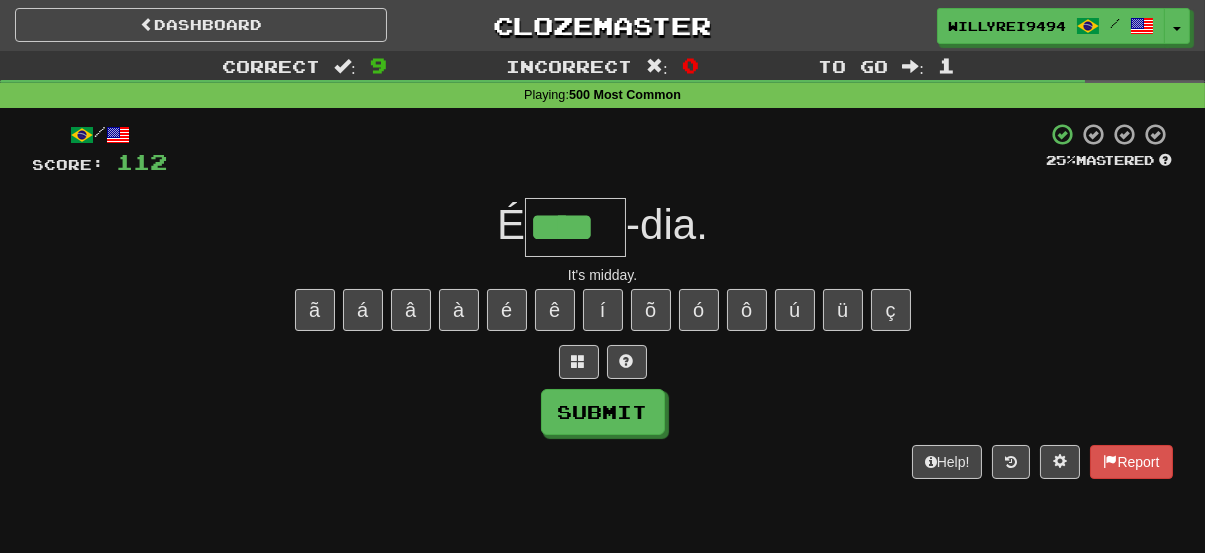 type on "****" 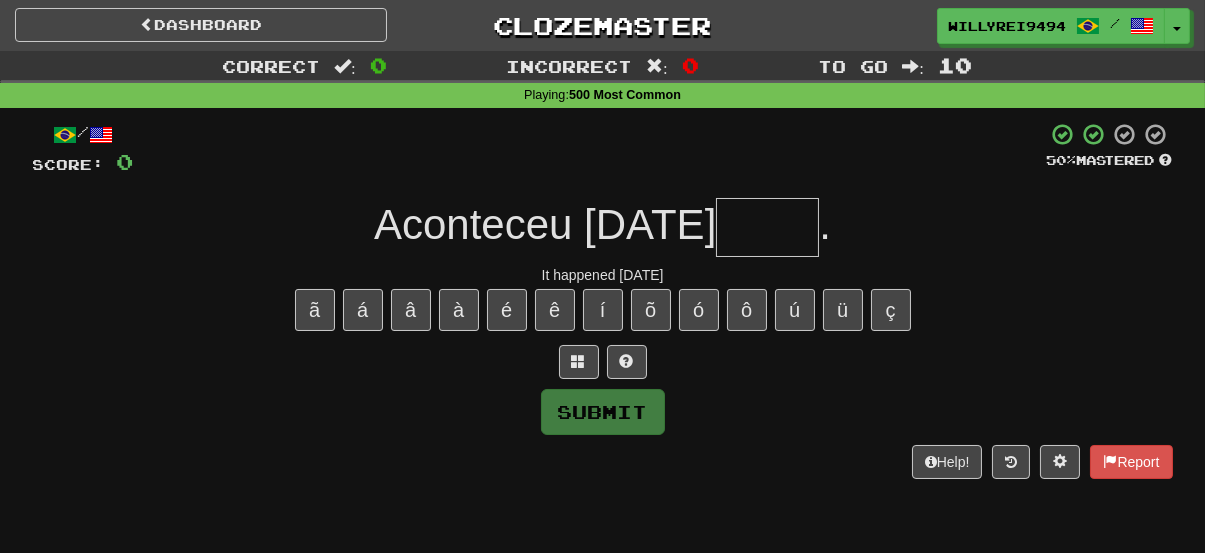 type on "*" 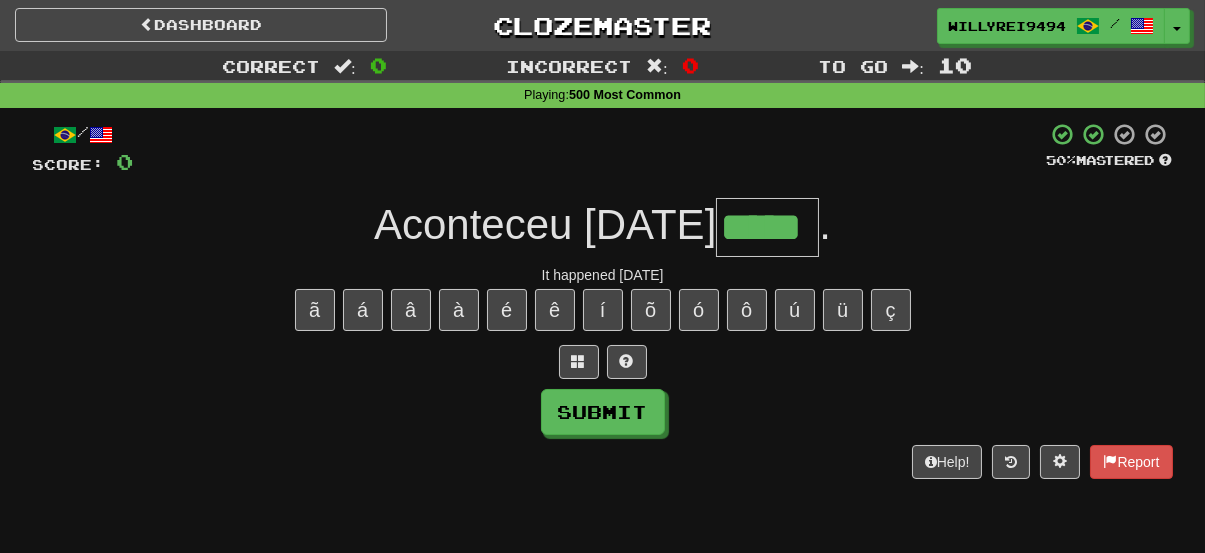 type on "*****" 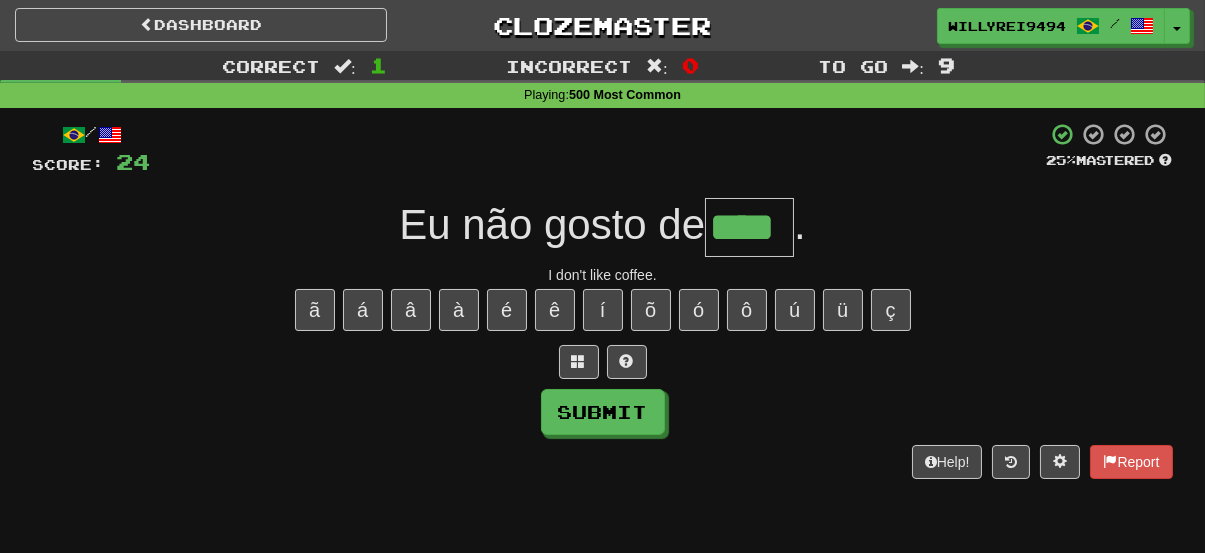 type on "****" 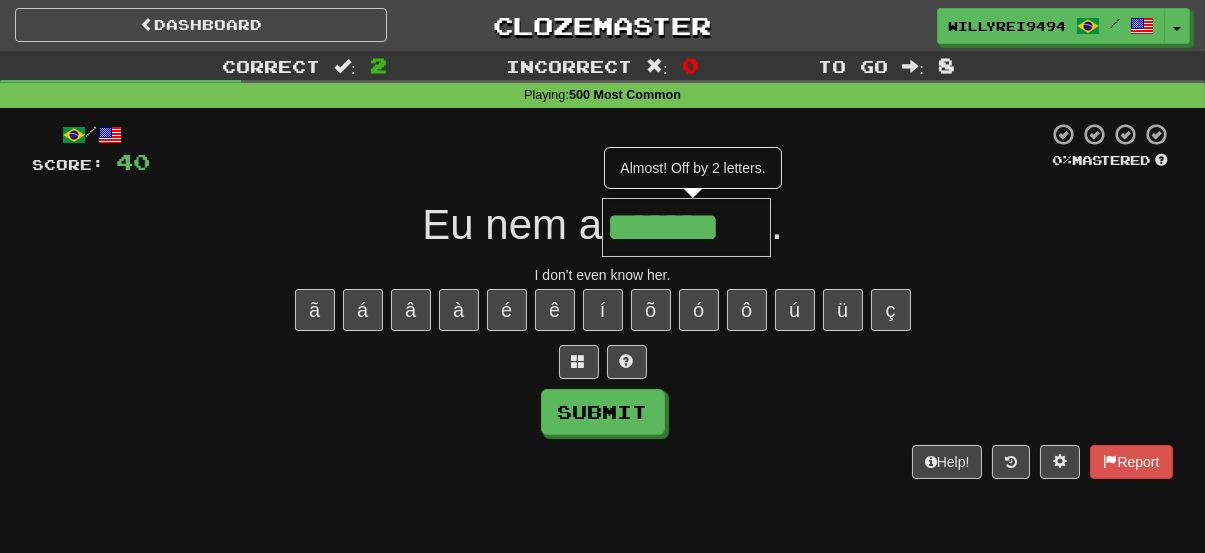 type on "*******" 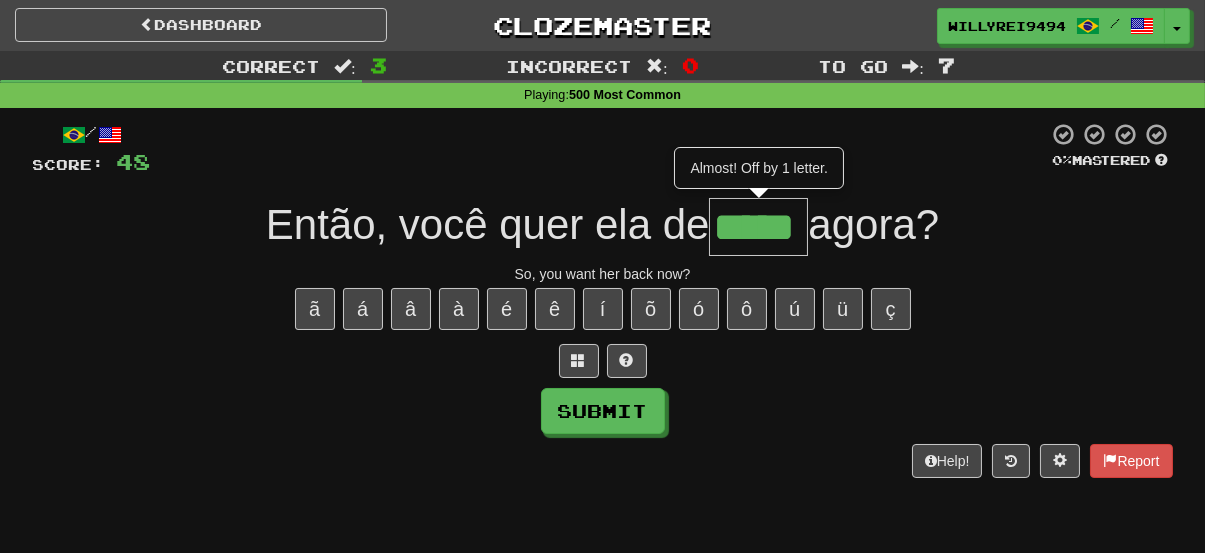 scroll, scrollTop: 0, scrollLeft: 0, axis: both 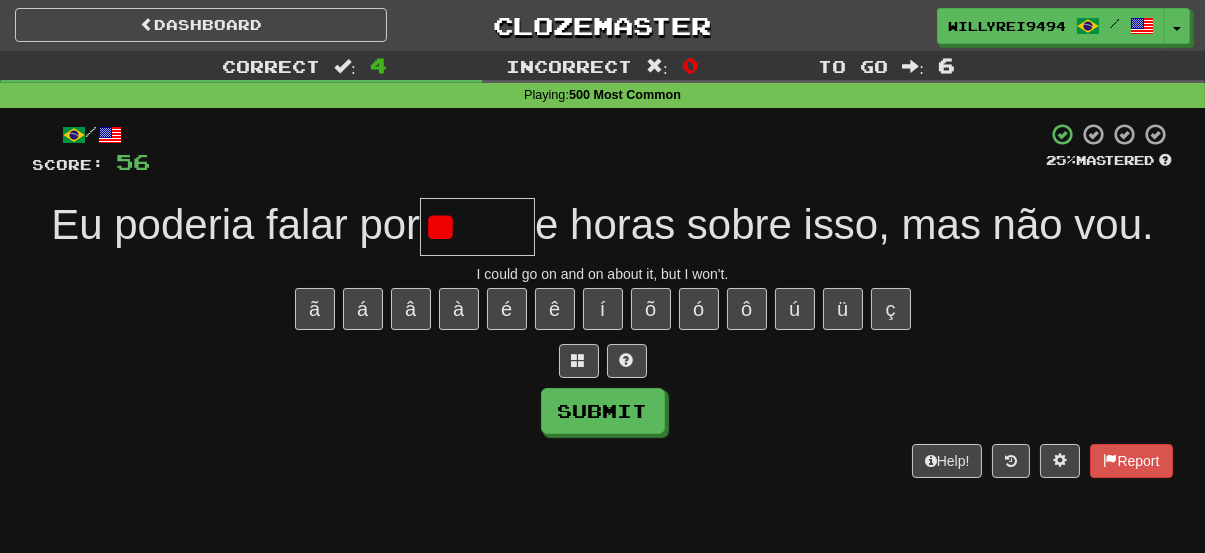 type on "*" 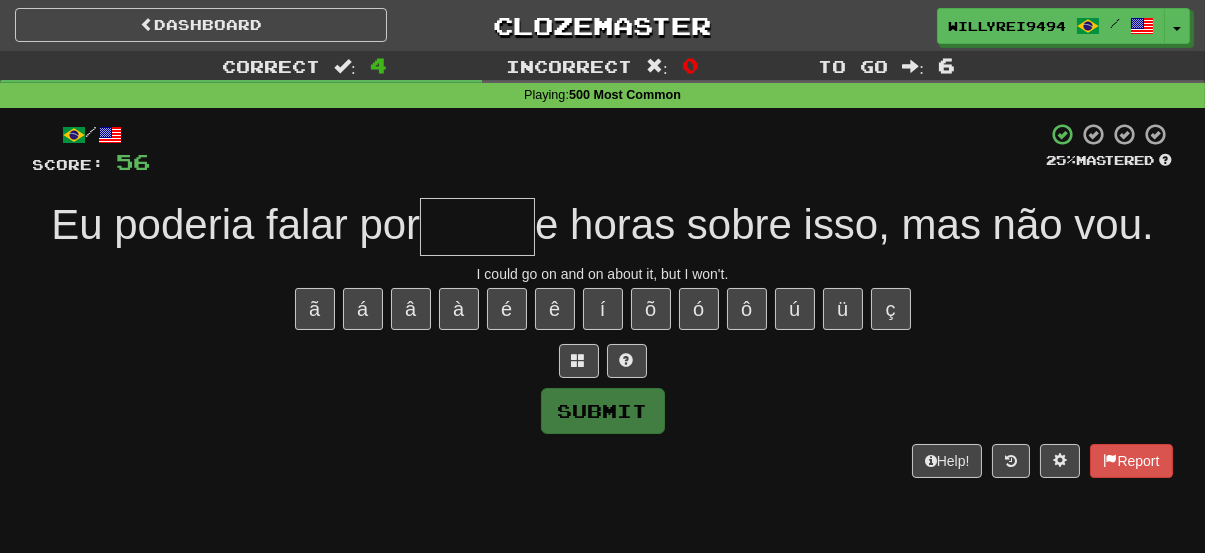 type on "*" 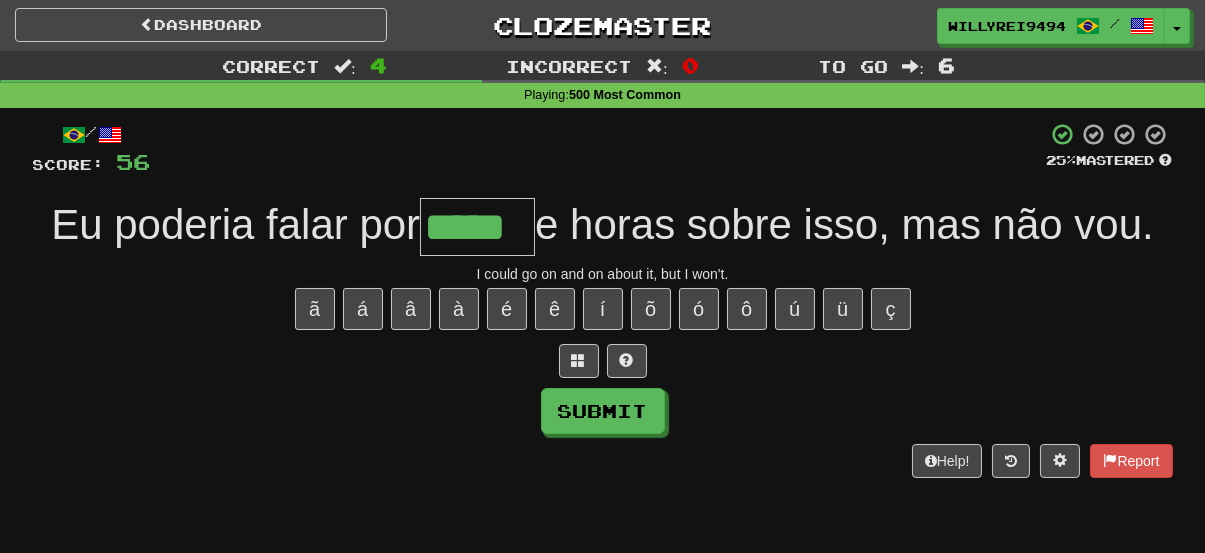 type on "*****" 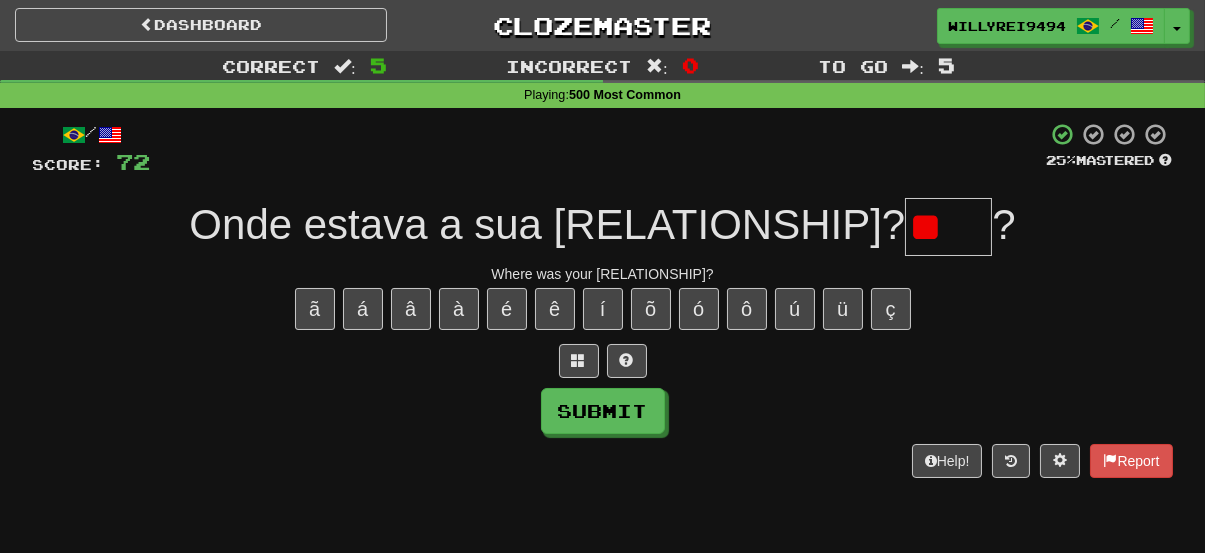 type on "*" 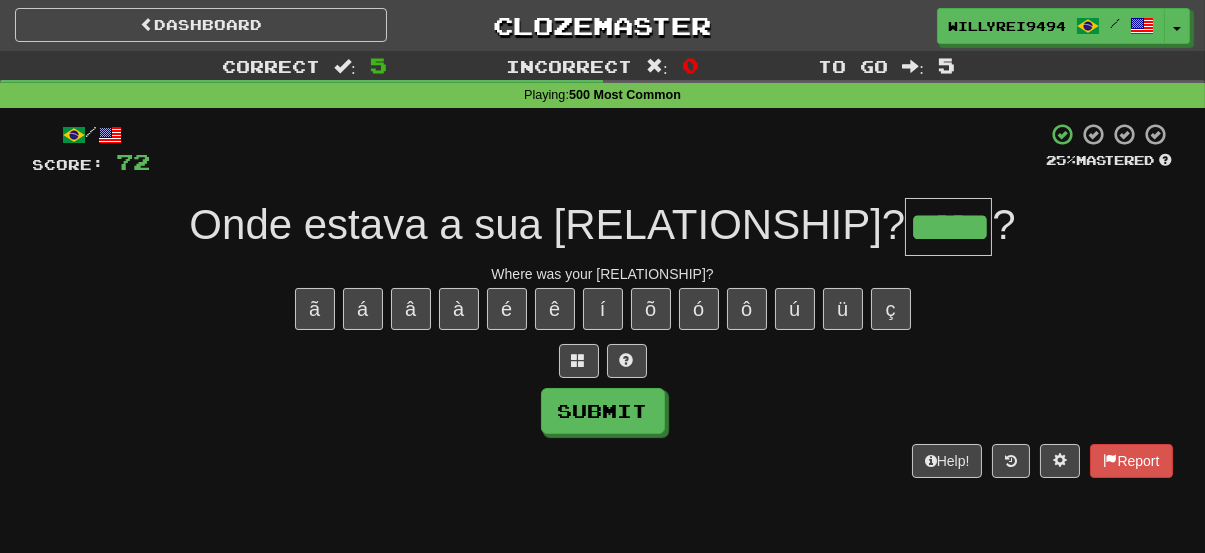 type on "*****" 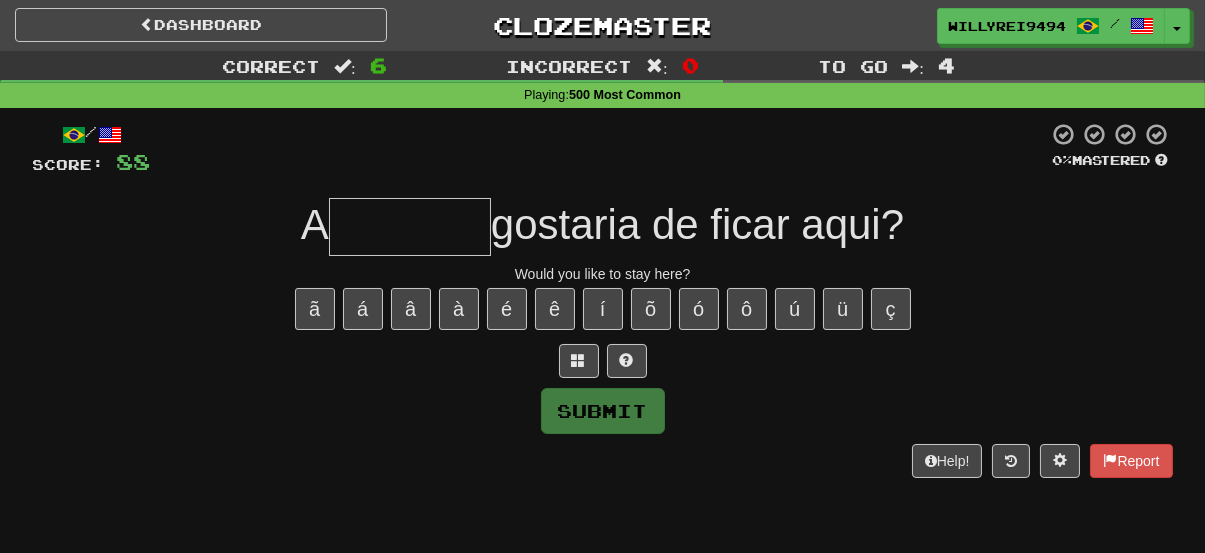 type on "*" 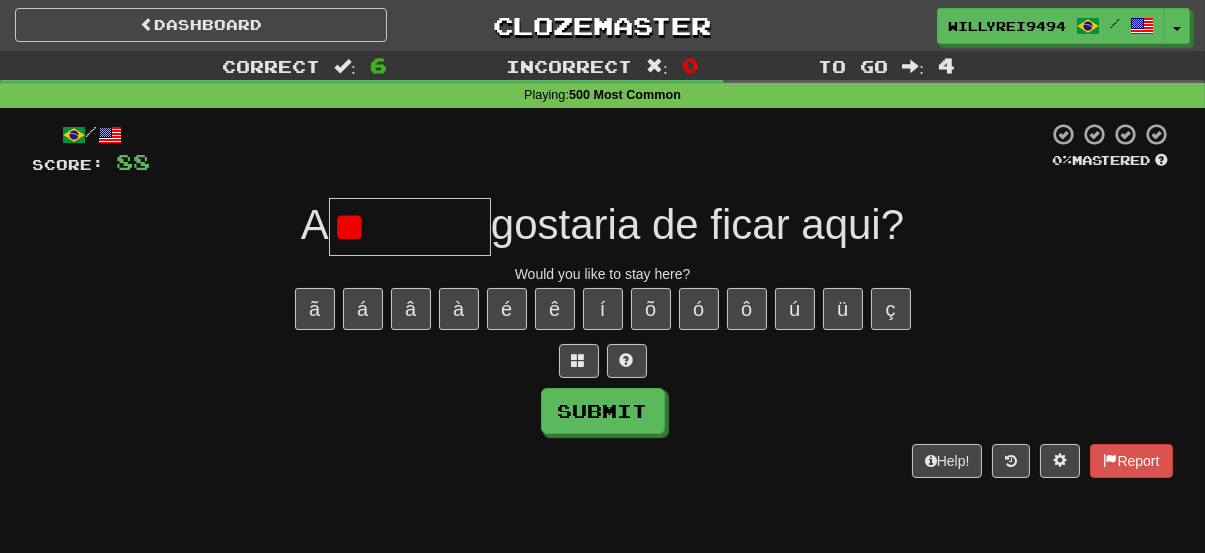 type on "*" 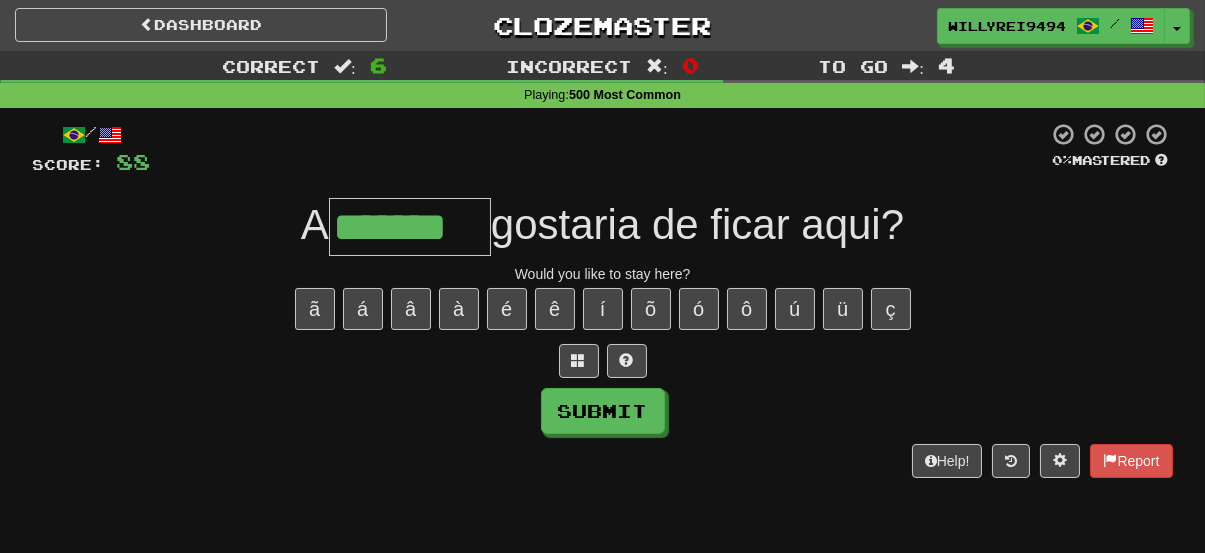type on "*******" 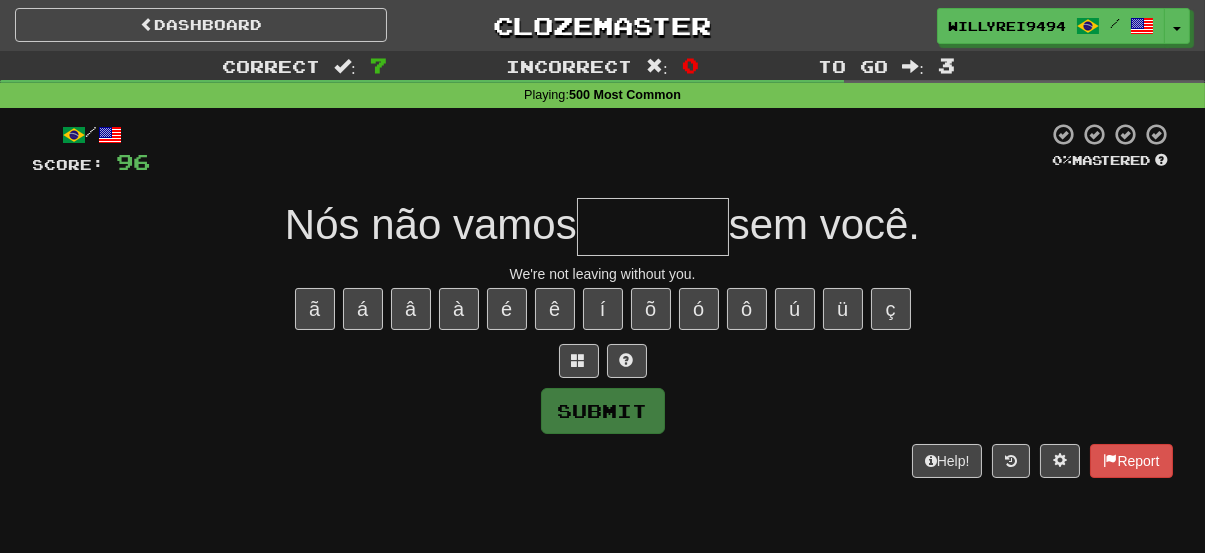 type on "*" 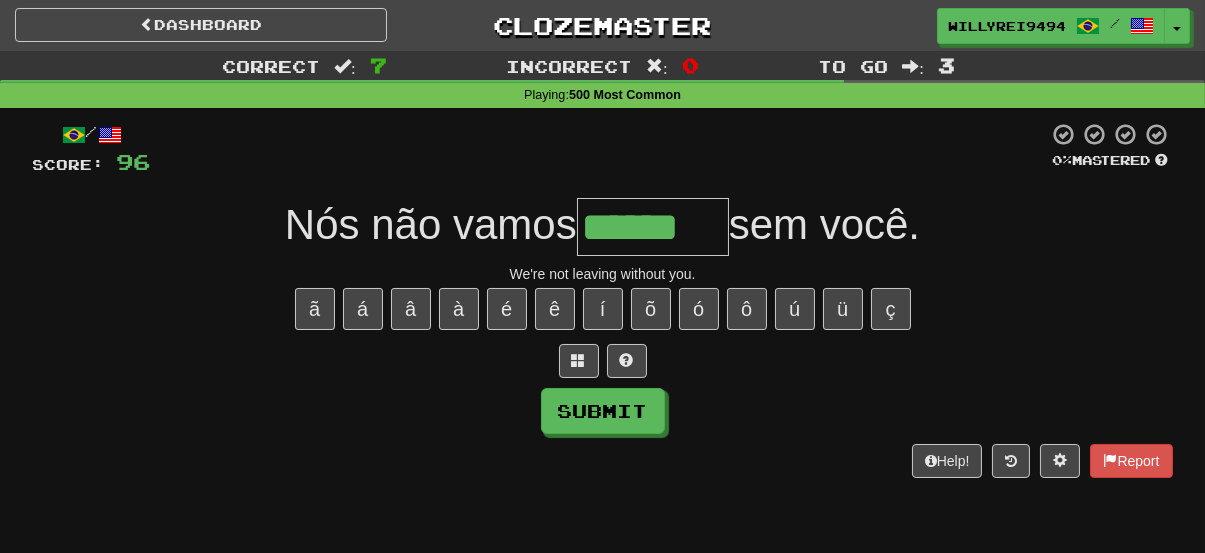 type on "******" 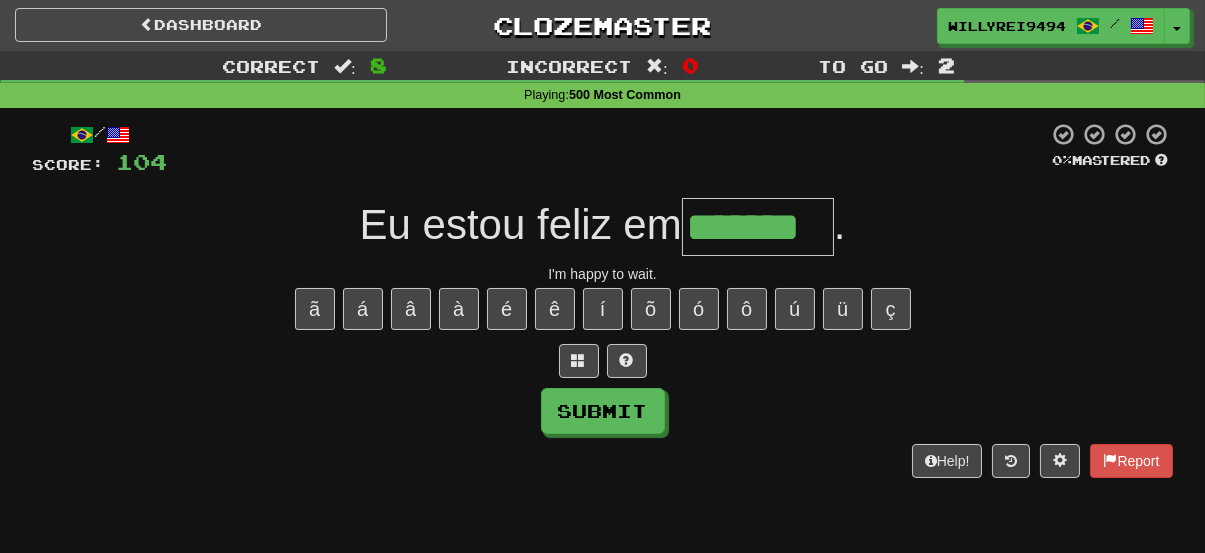 type on "*******" 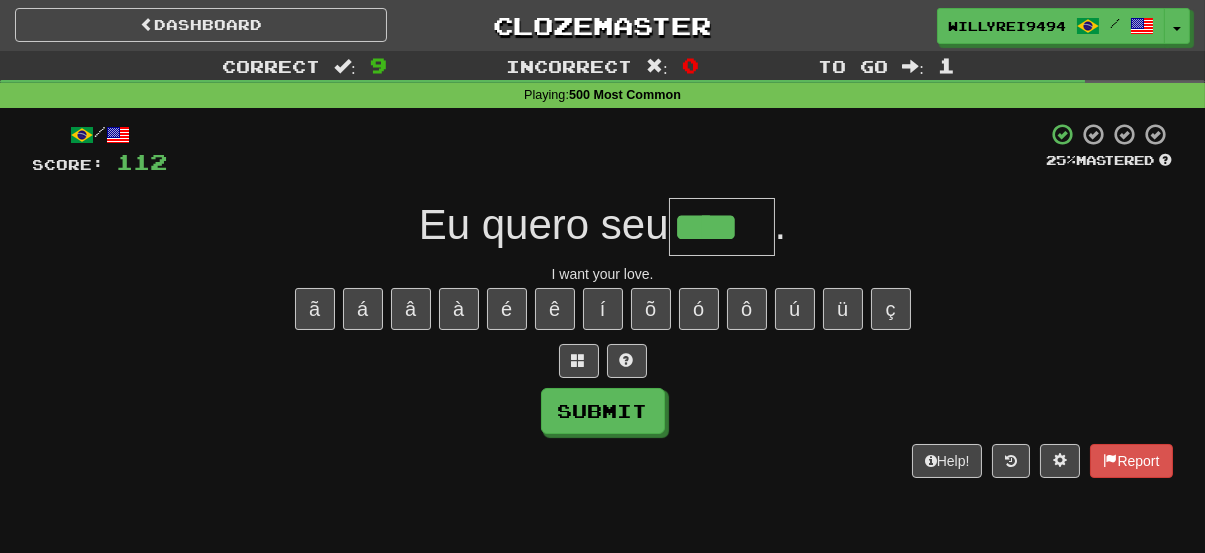 type on "****" 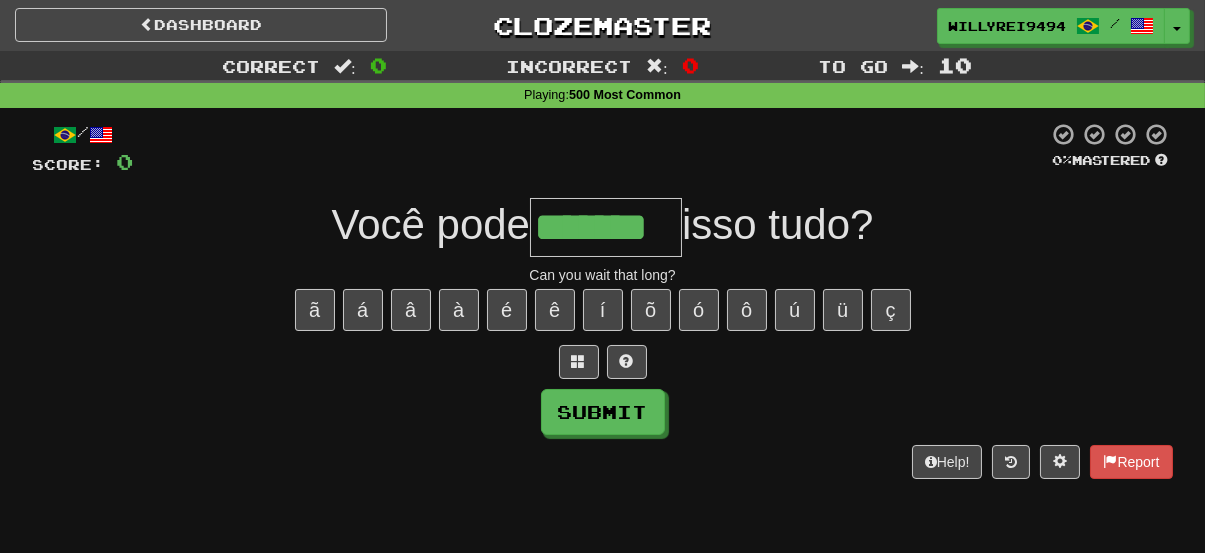 type on "*******" 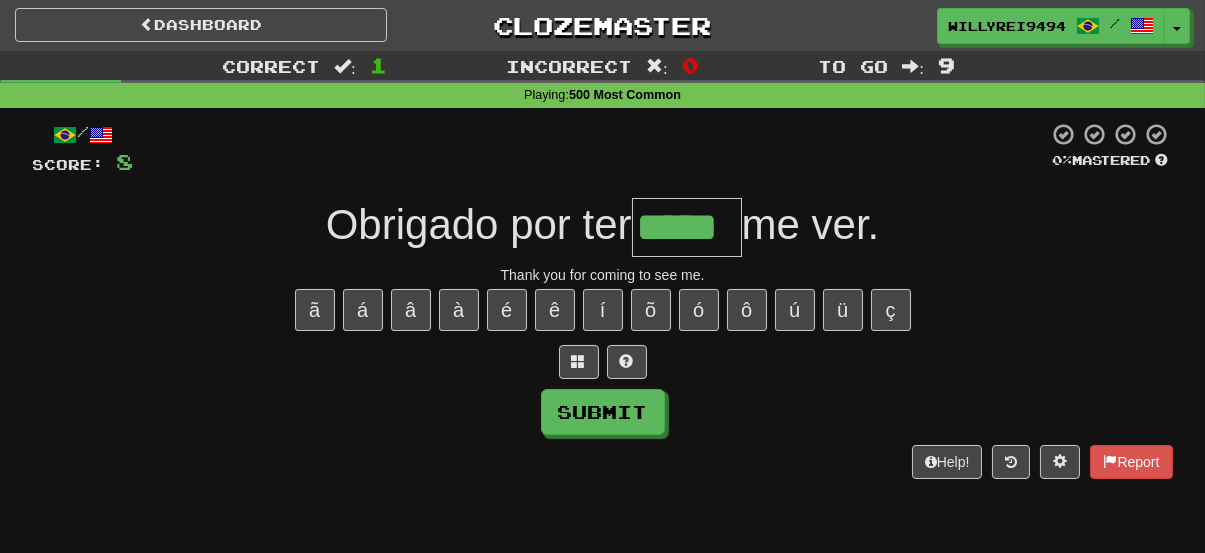 type on "*****" 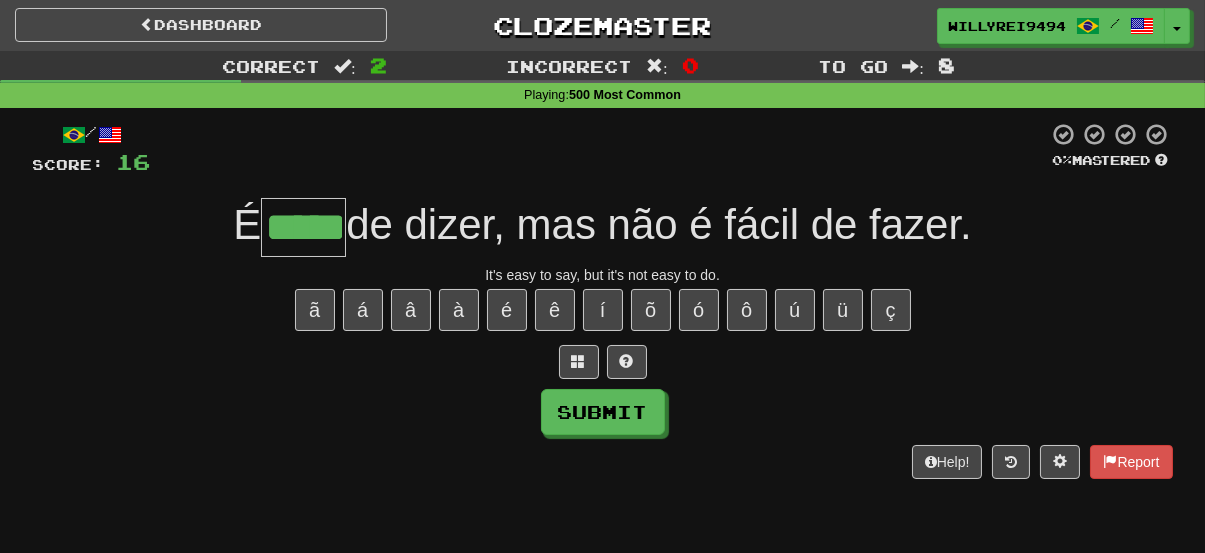 type on "*****" 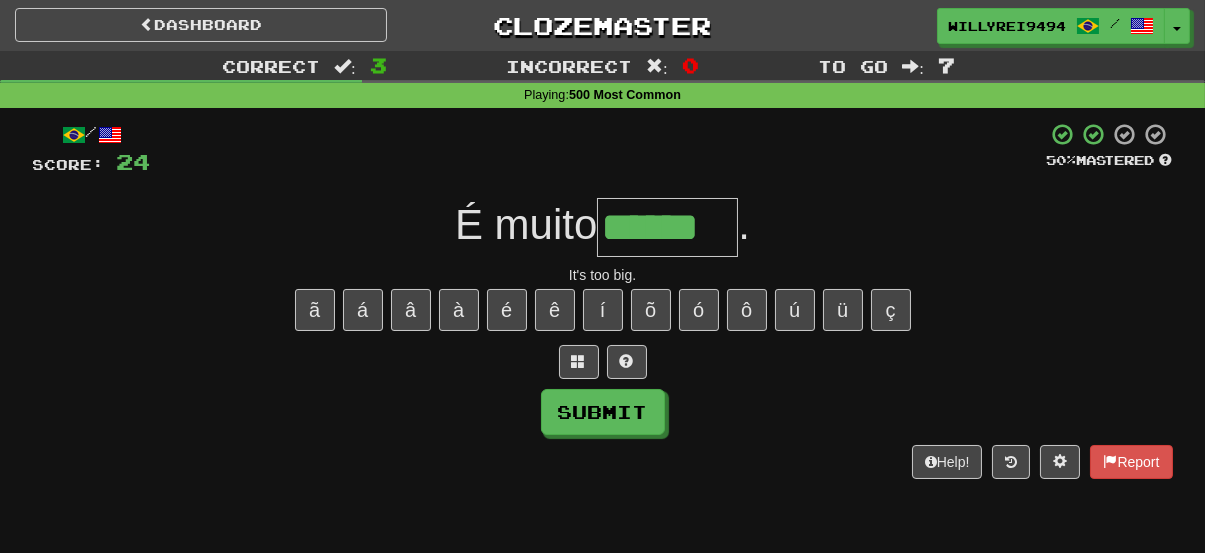 type on "******" 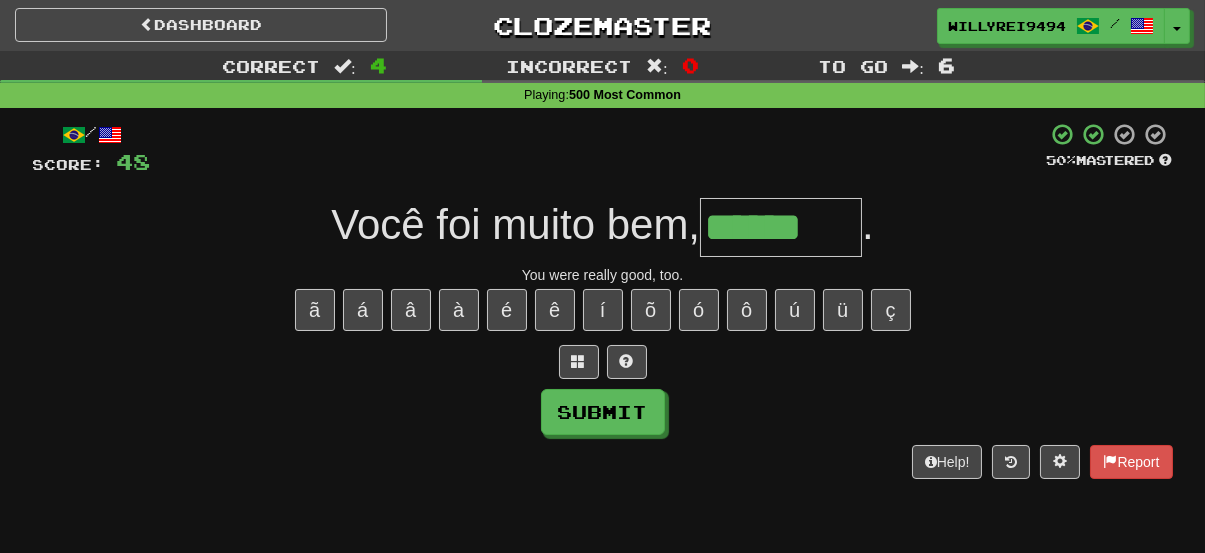 type on "******" 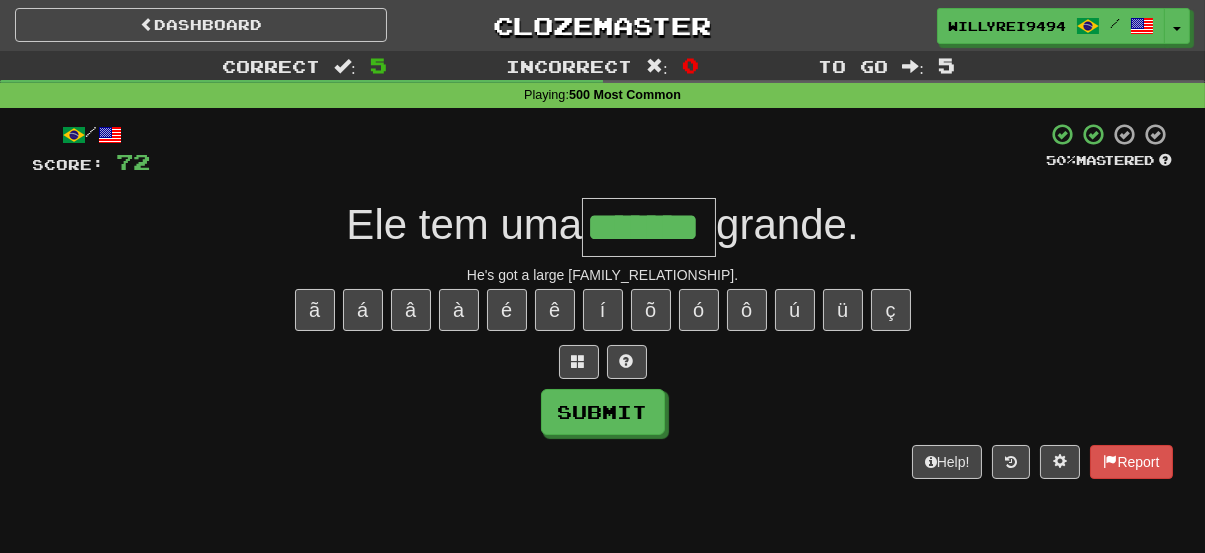 type on "*******" 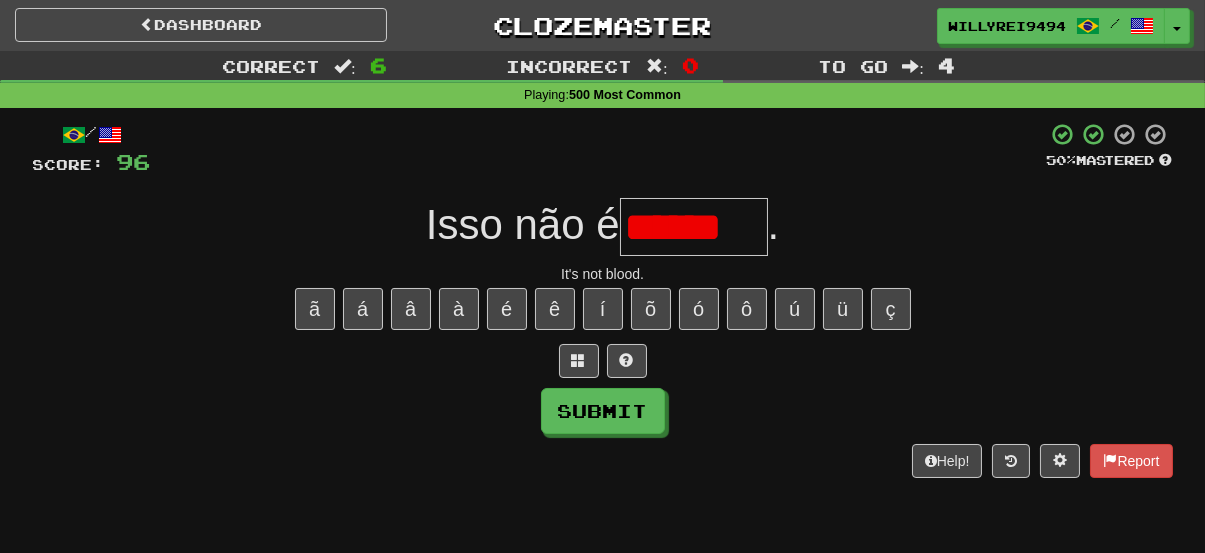scroll, scrollTop: 0, scrollLeft: 0, axis: both 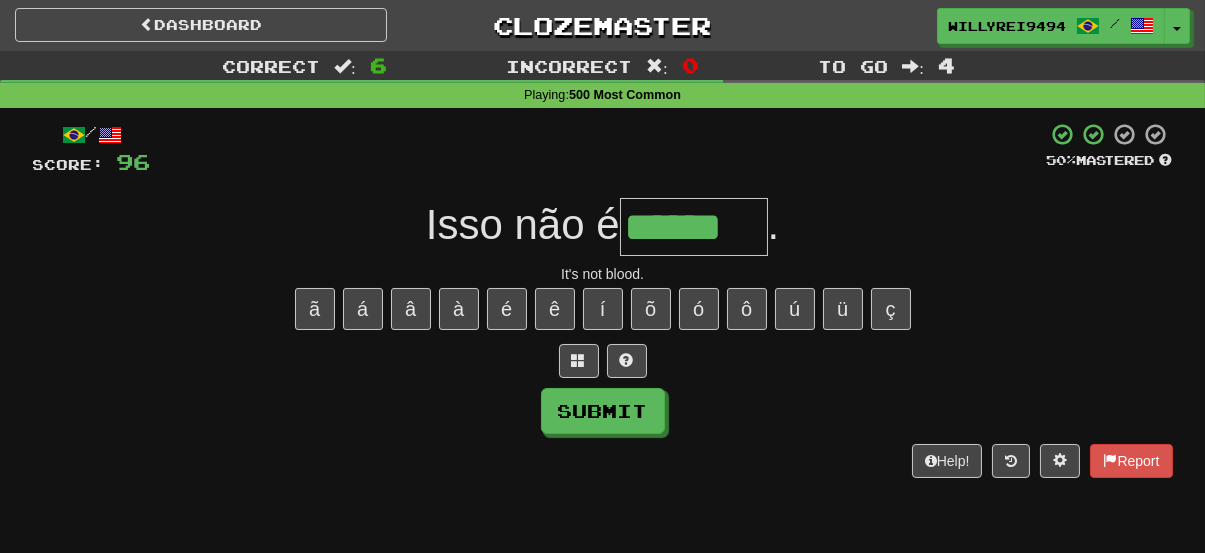 type on "******" 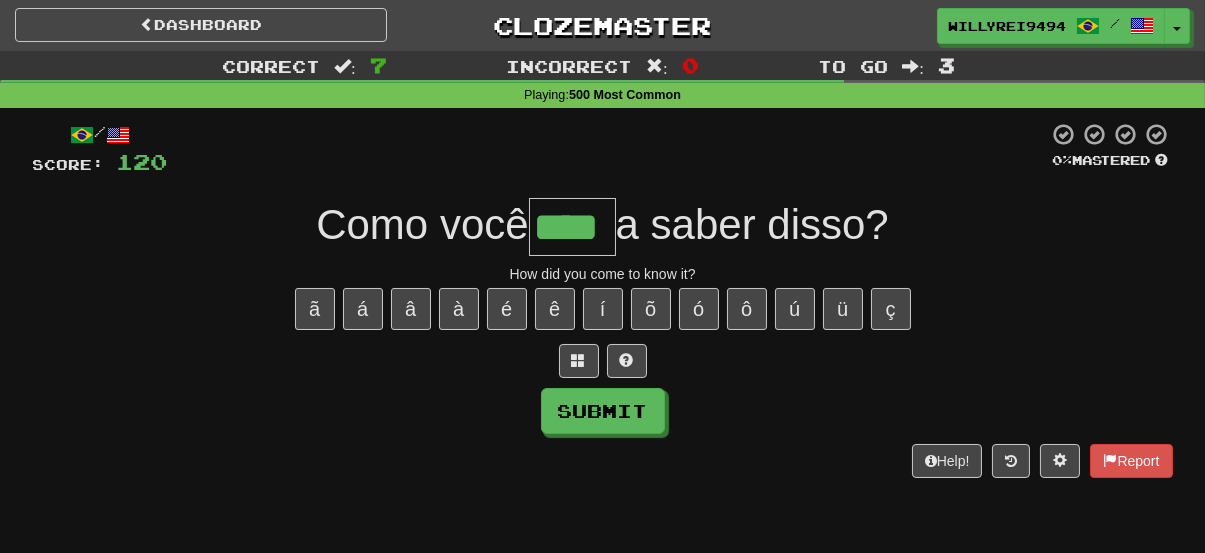 type on "****" 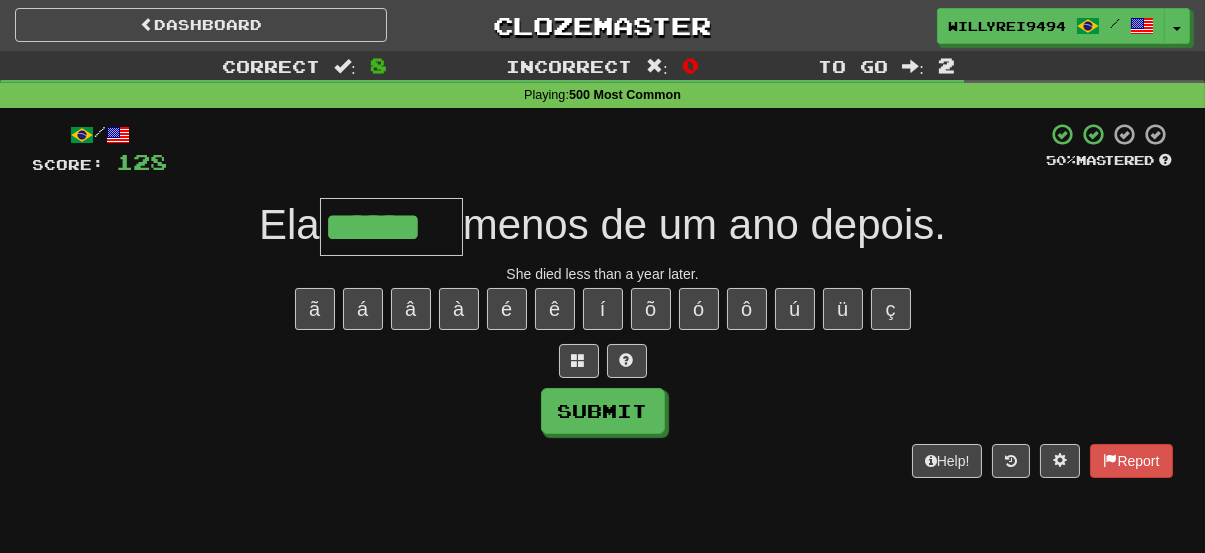 type on "******" 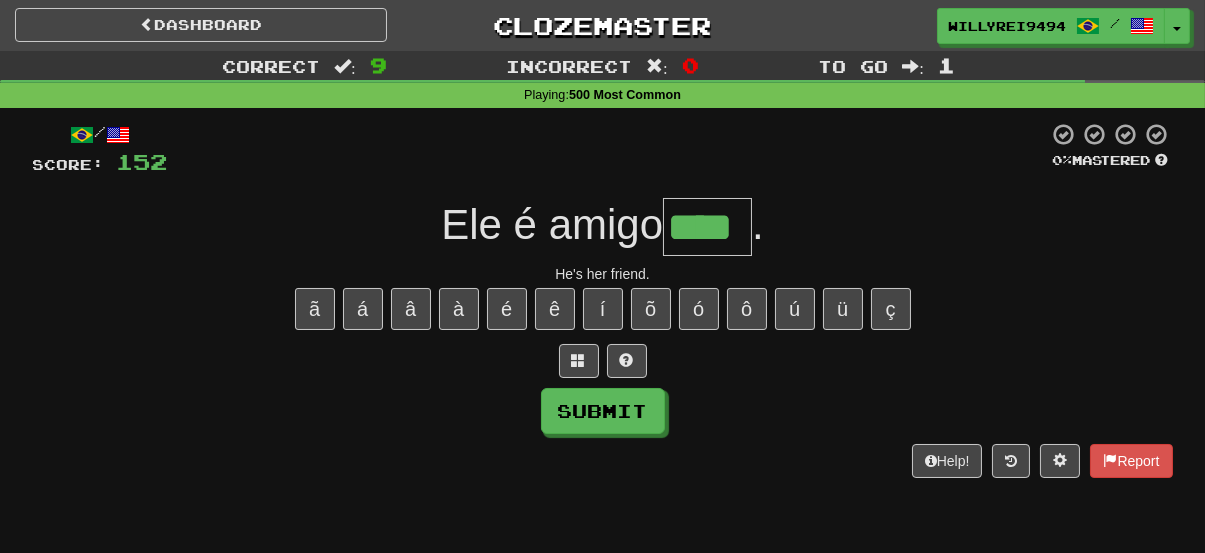type on "****" 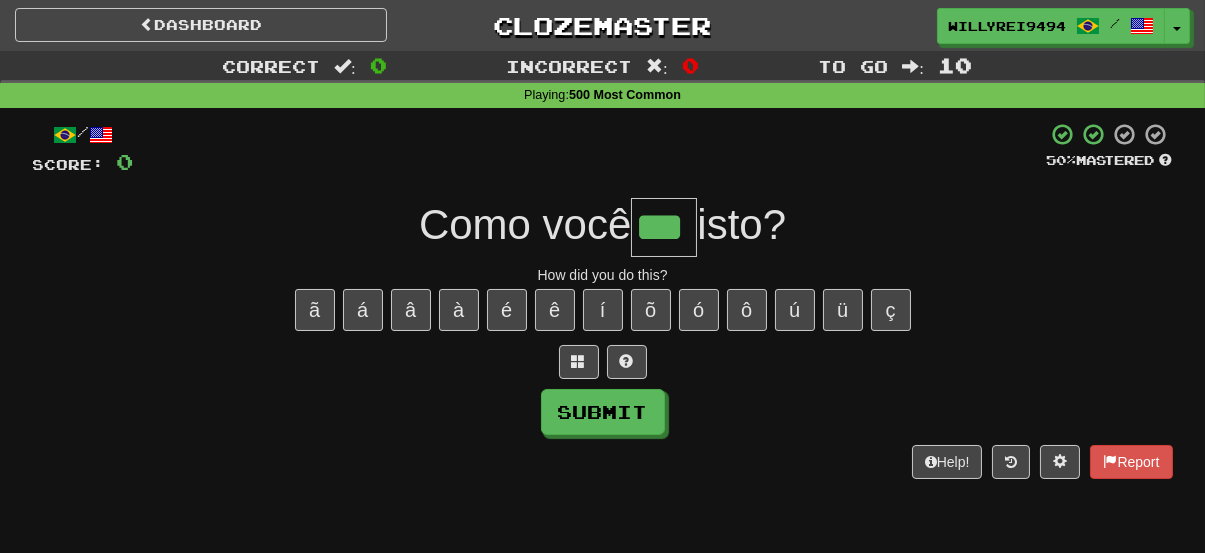 type on "***" 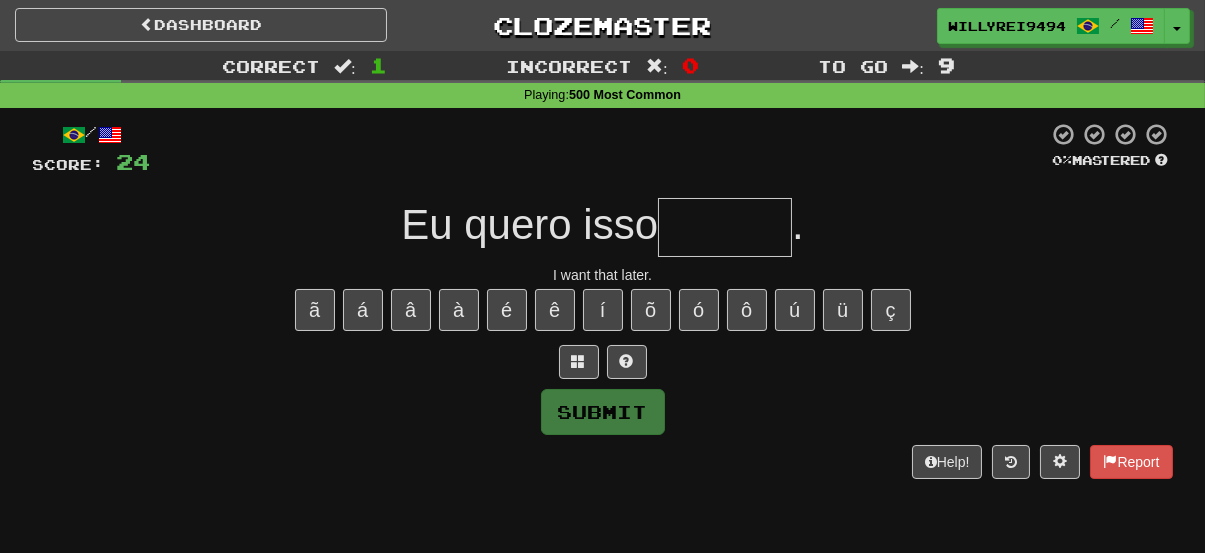 type on "*" 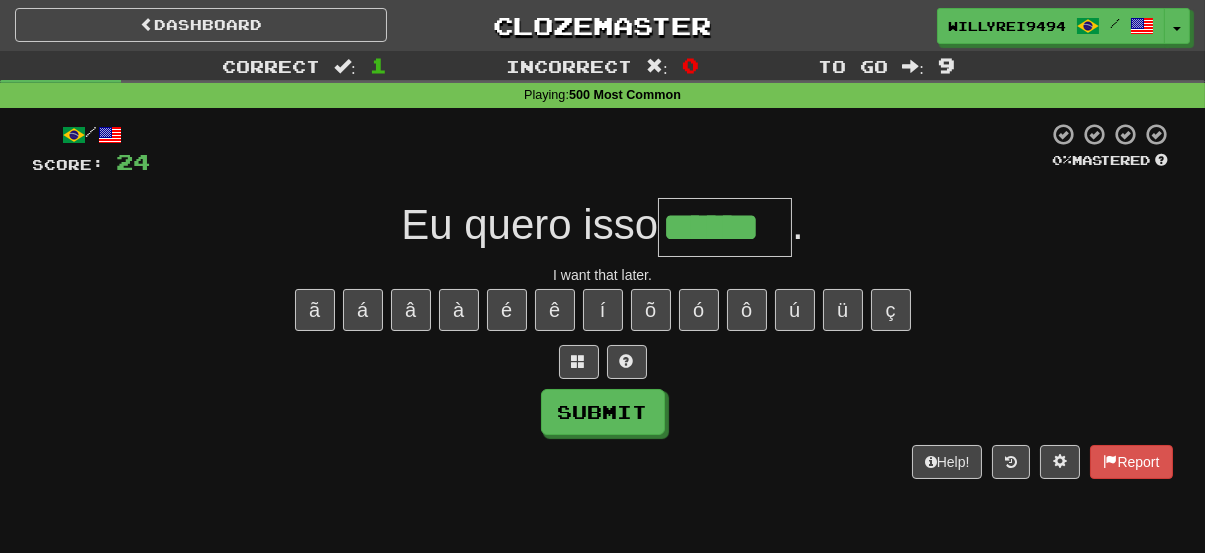 type on "******" 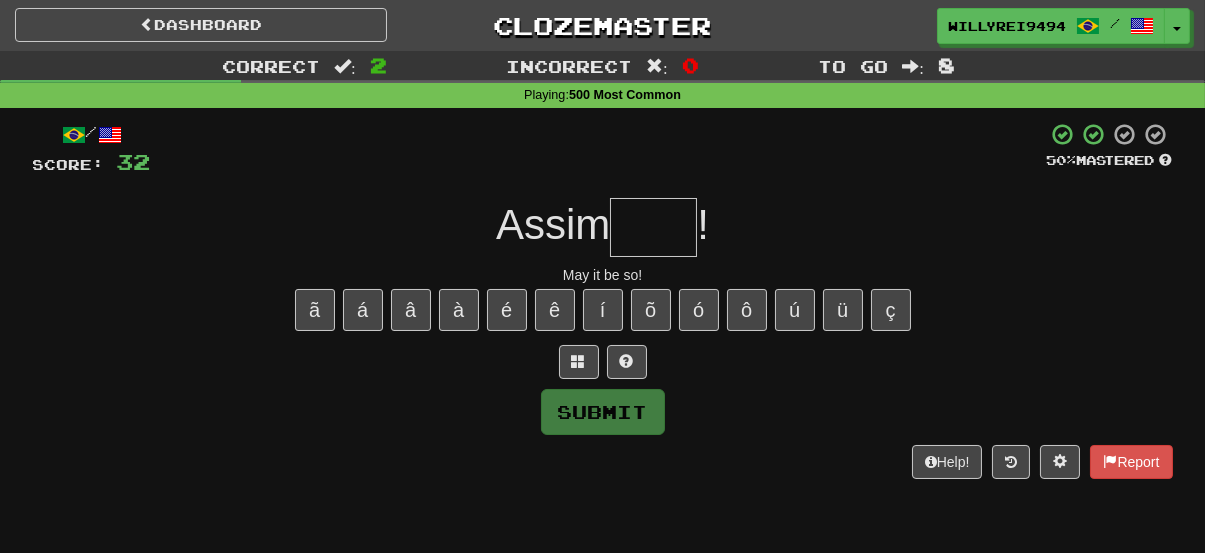 type on "*" 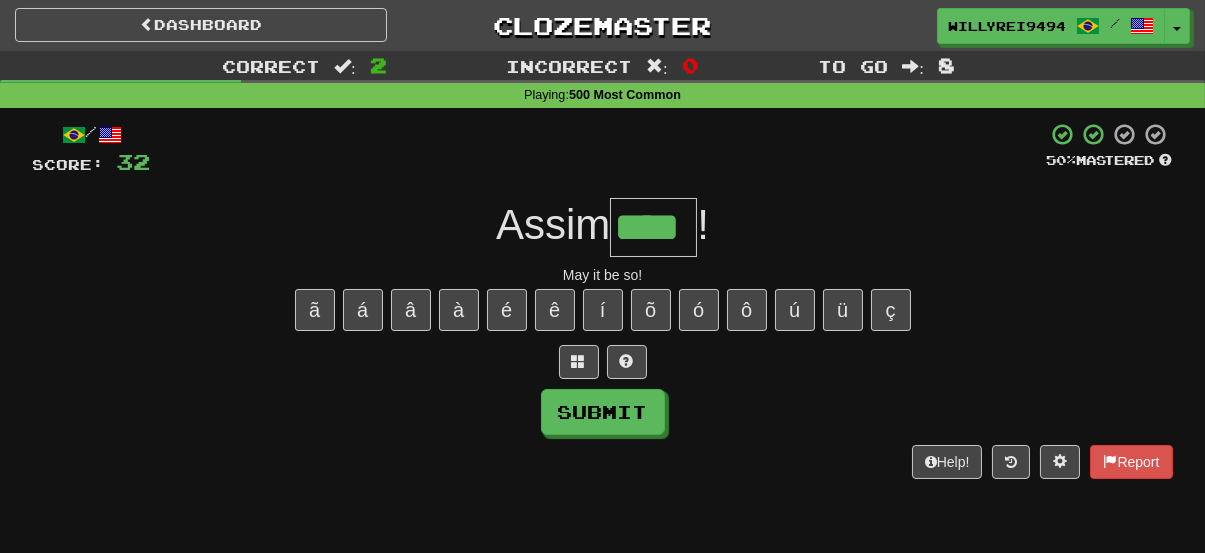 type on "****" 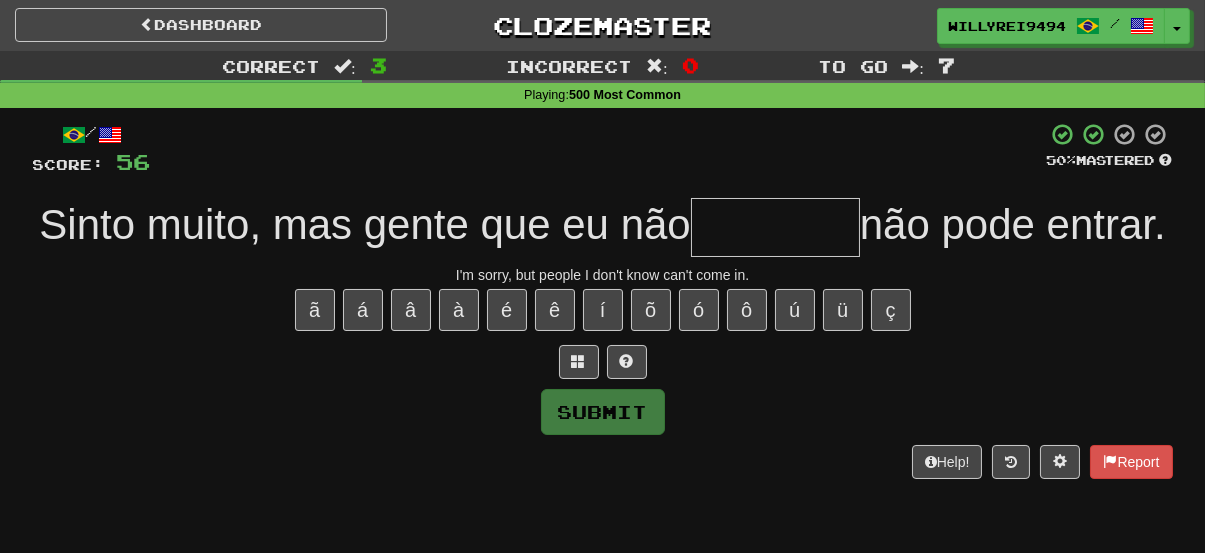 type on "*" 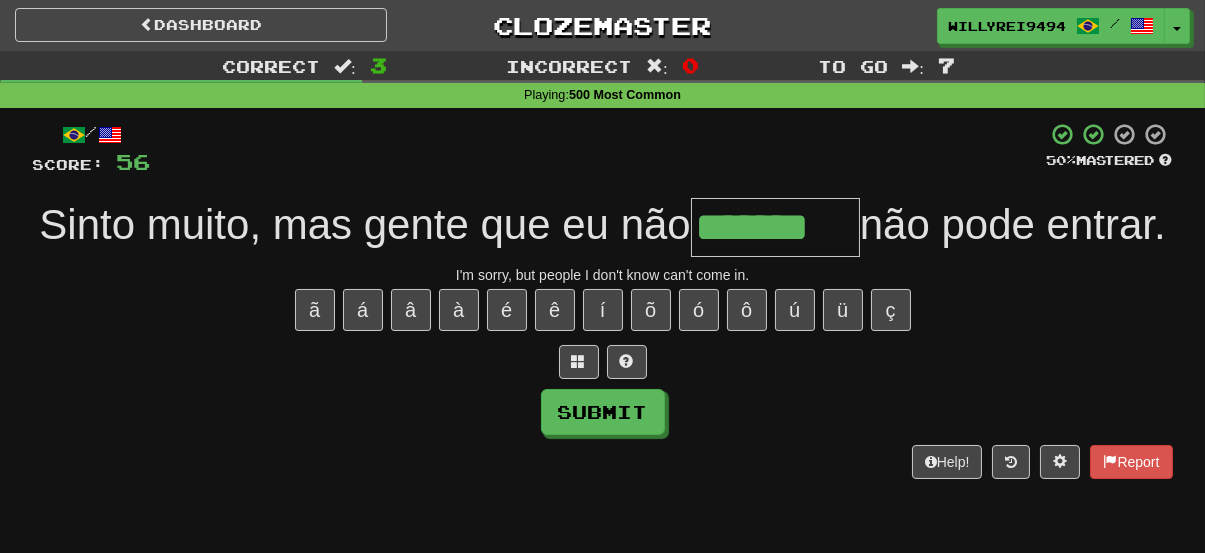 type on "*******" 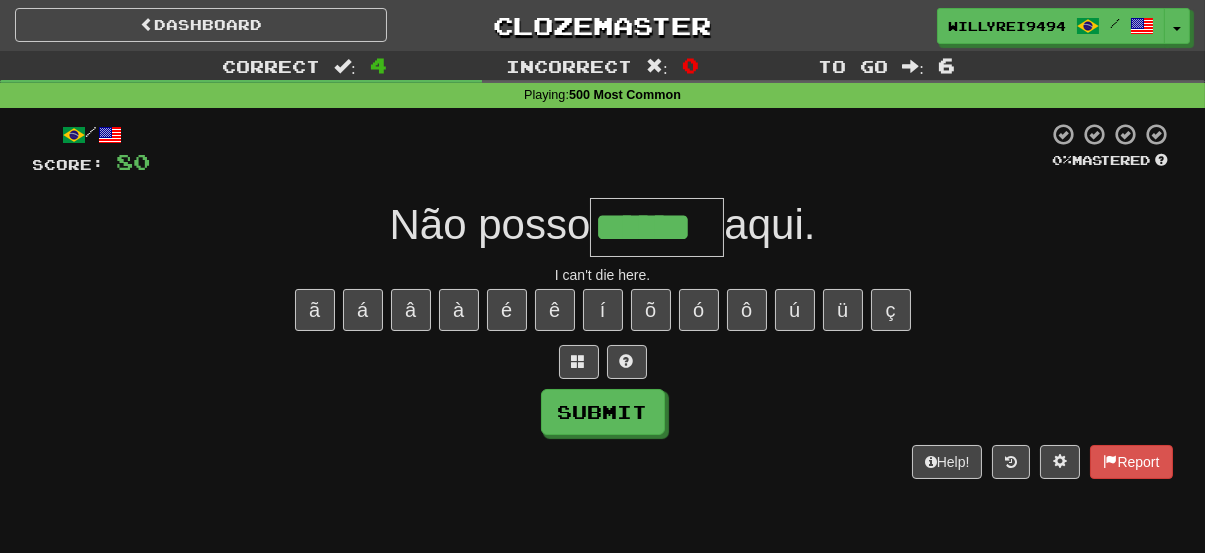 type on "******" 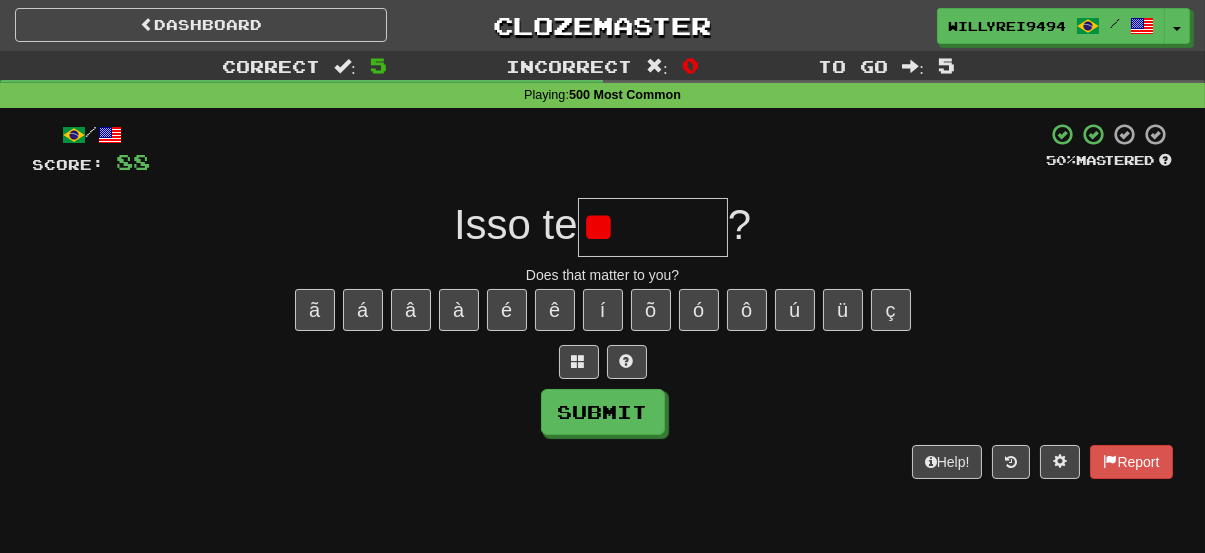 type on "*" 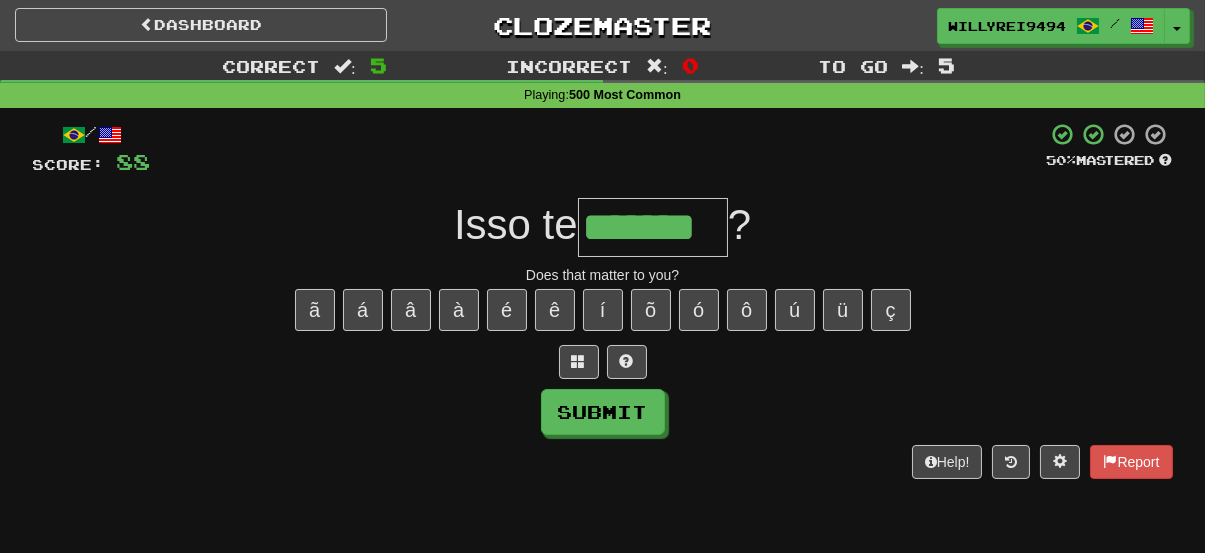 type on "*******" 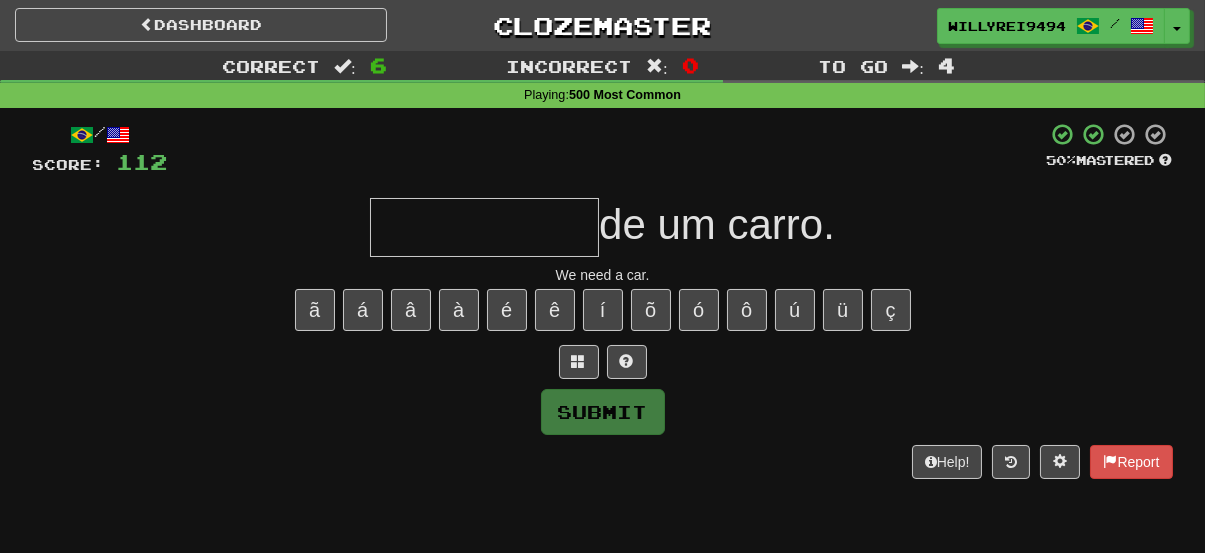 type on "*" 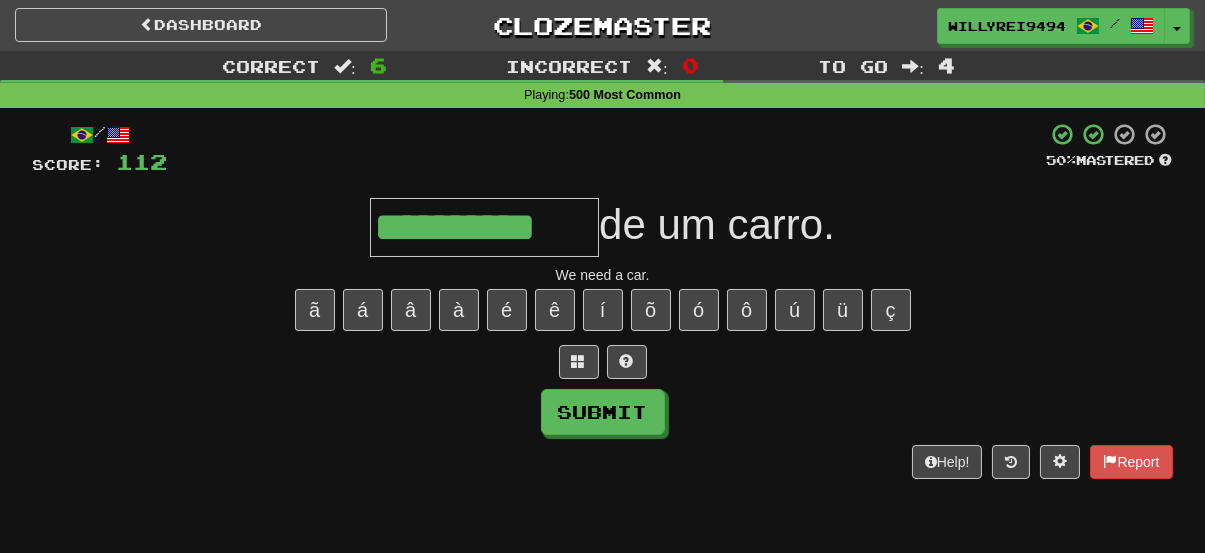 type on "**********" 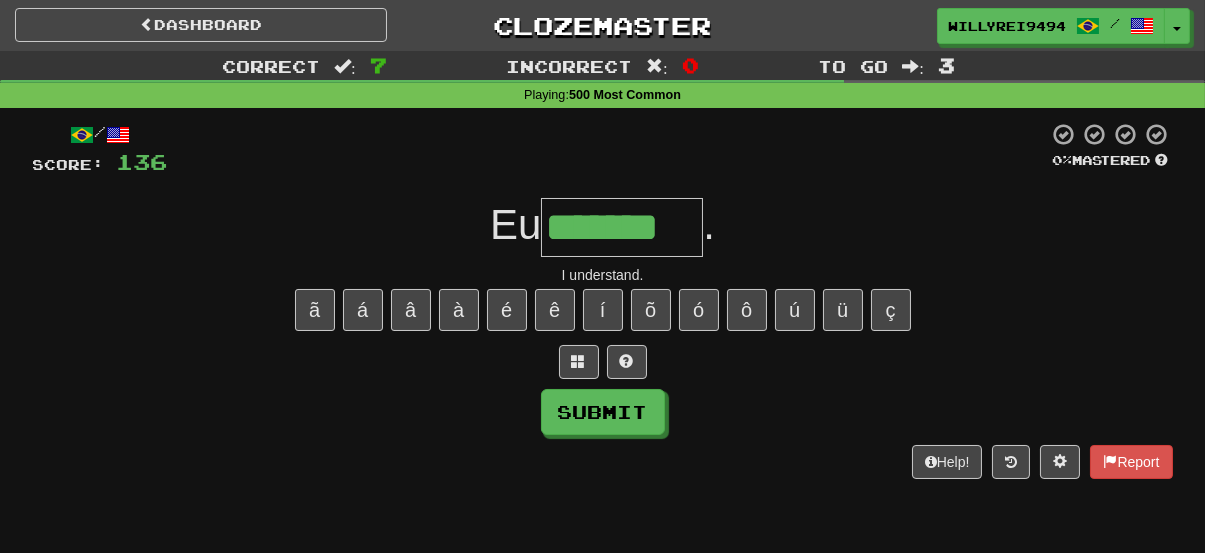 type on "*******" 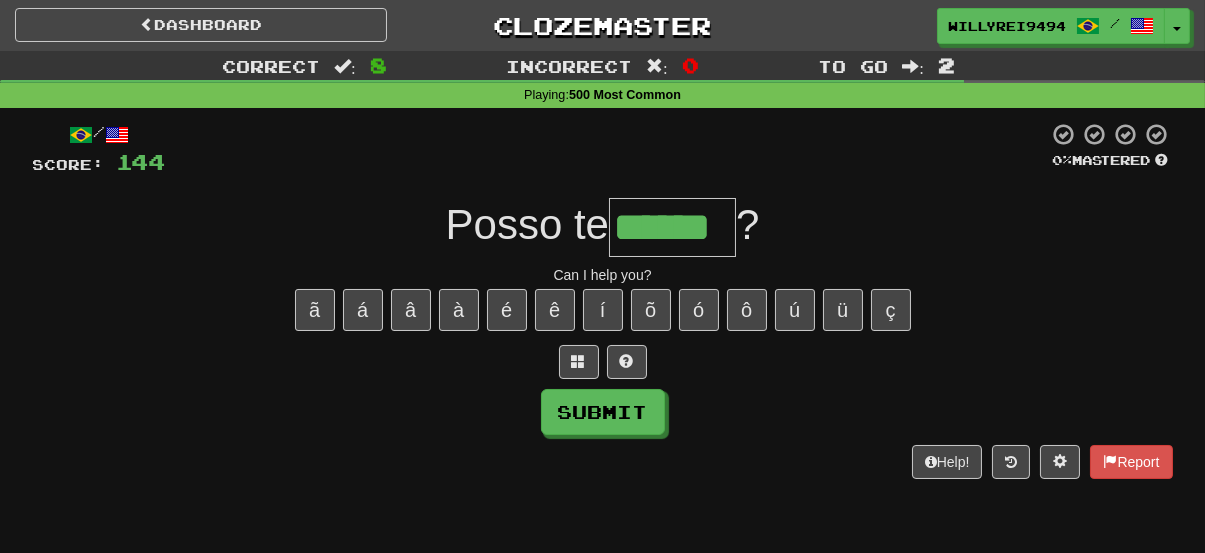 type on "******" 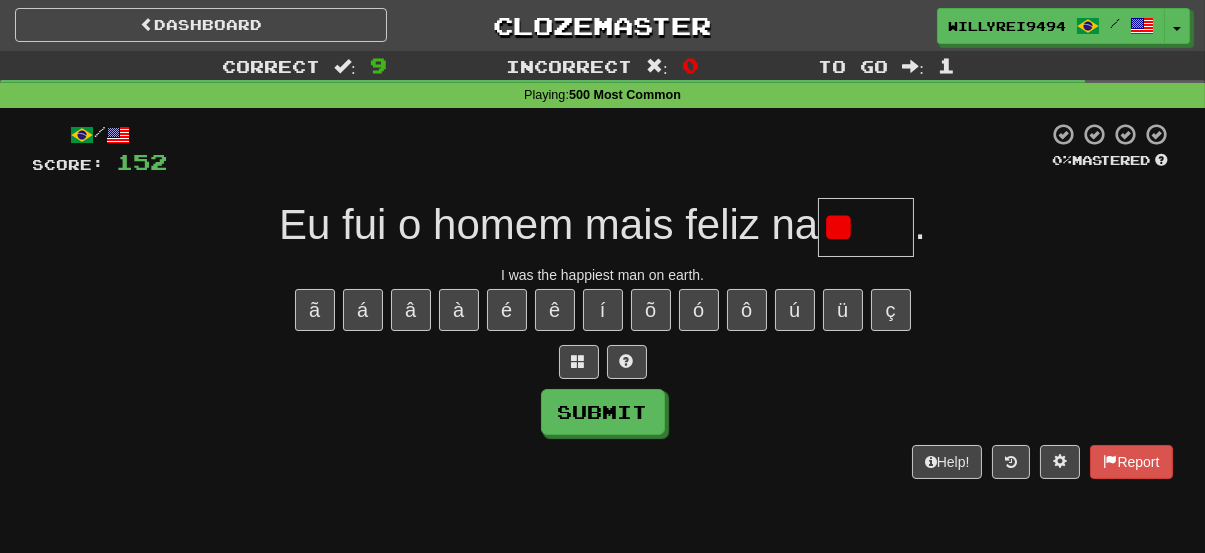 type on "*" 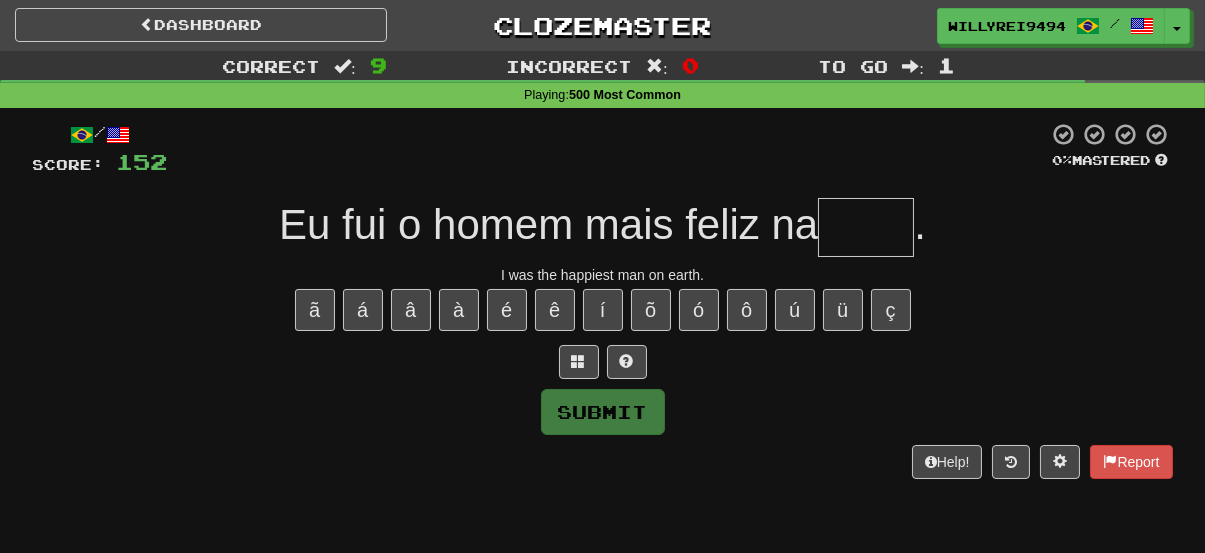 type on "*" 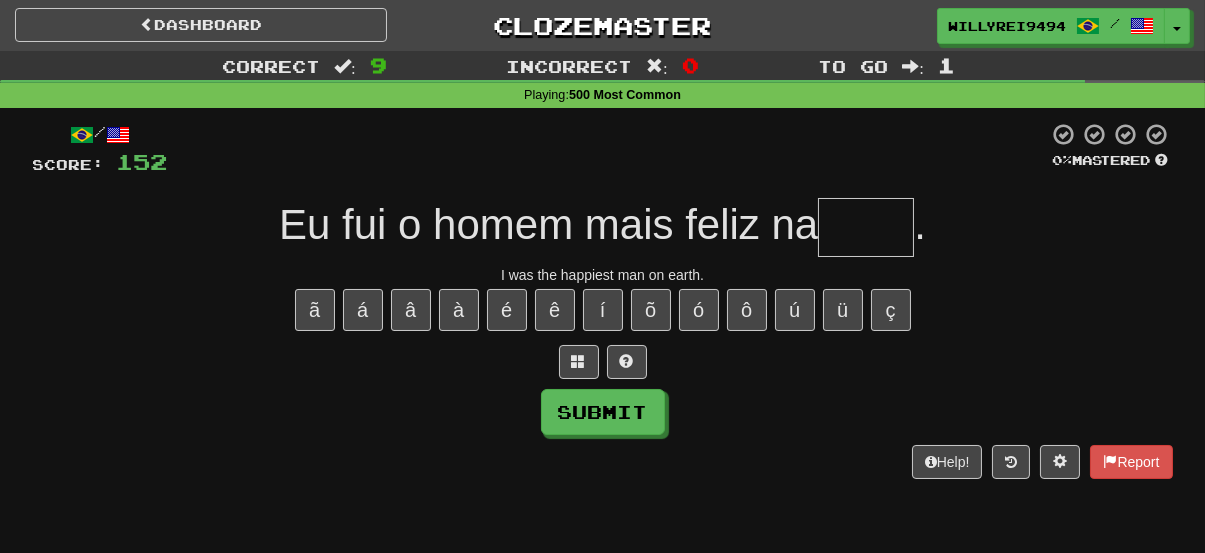 type on "*" 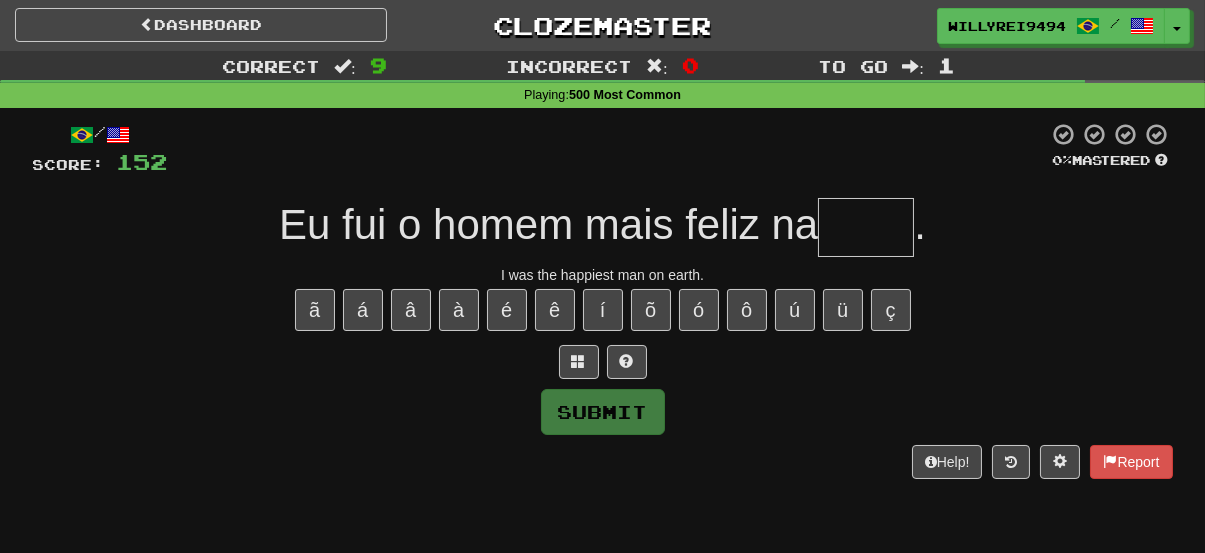type on "*" 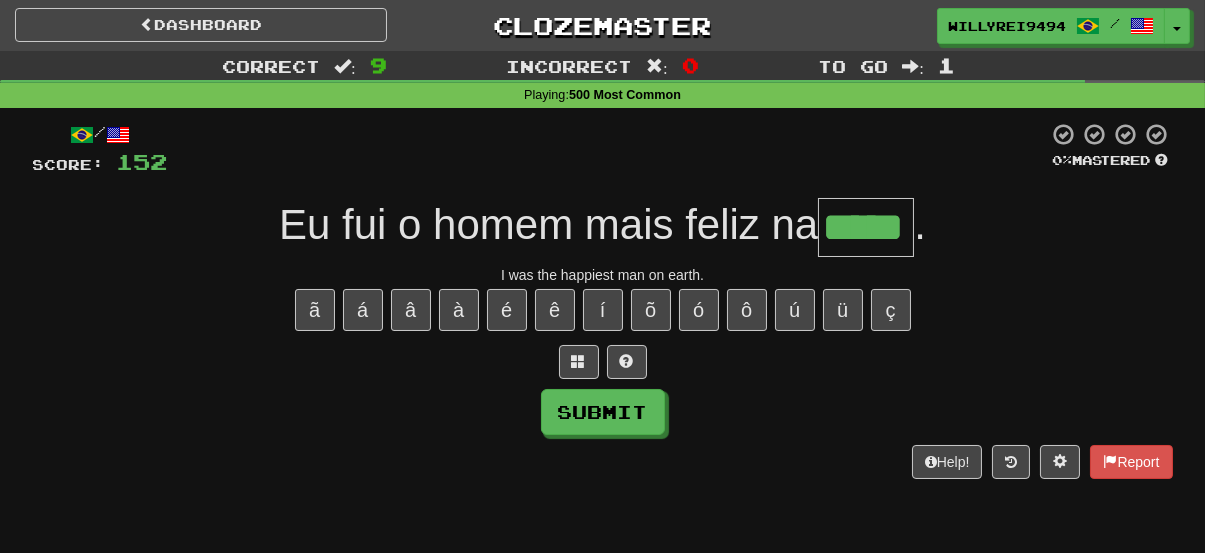 type on "*****" 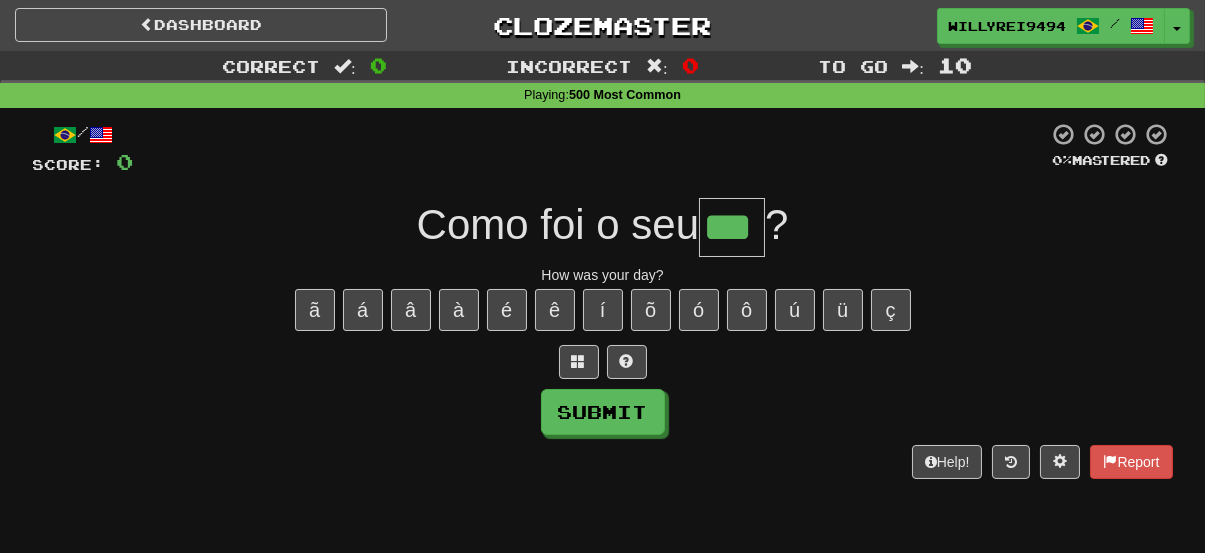 type on "***" 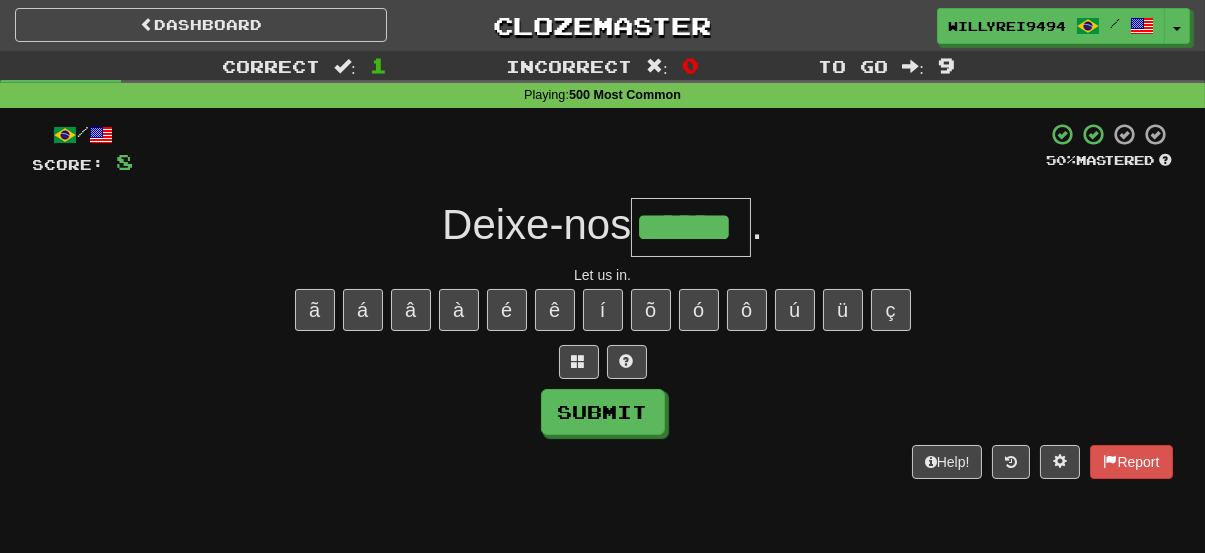 type on "******" 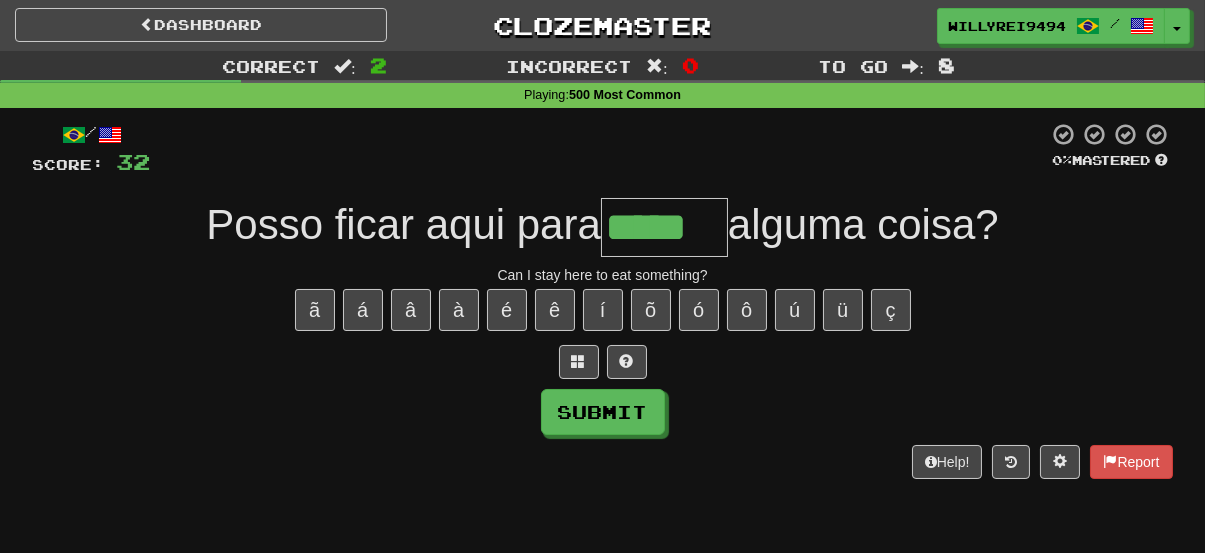 type on "*****" 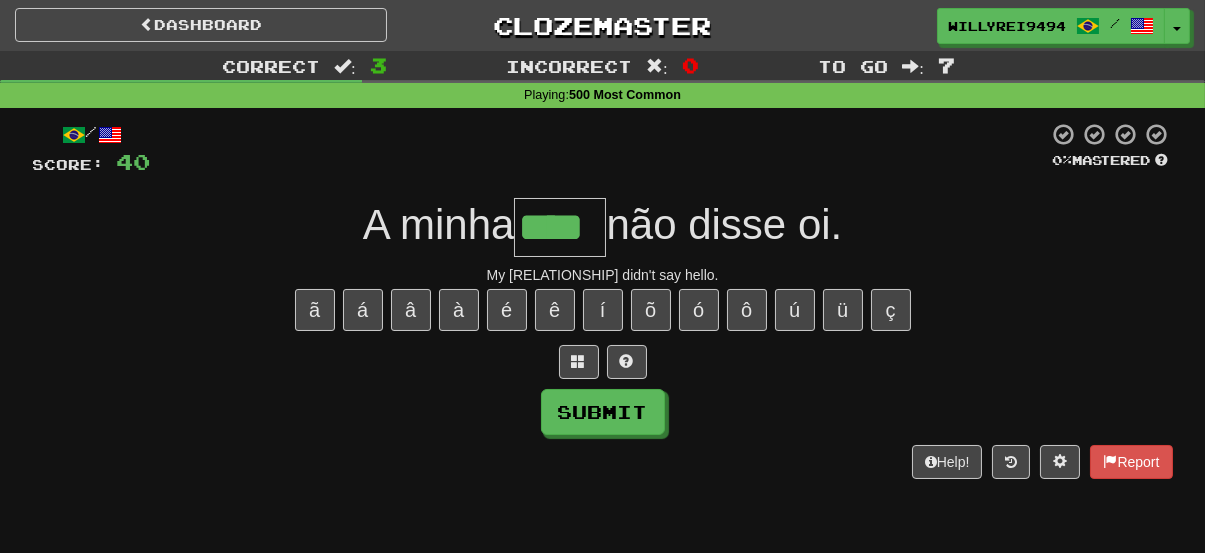 type on "****" 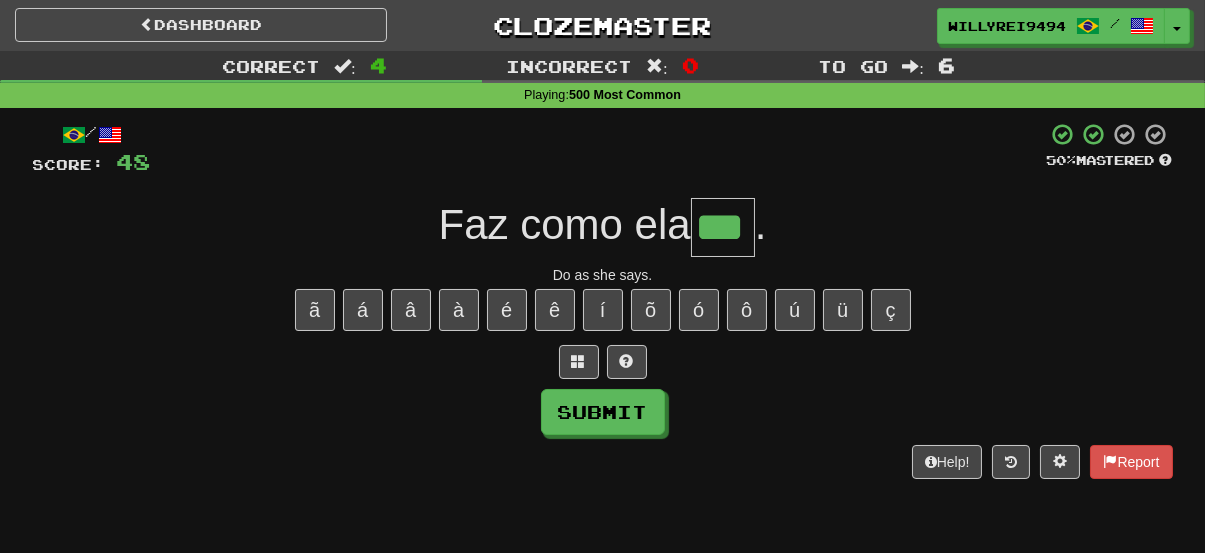 type on "***" 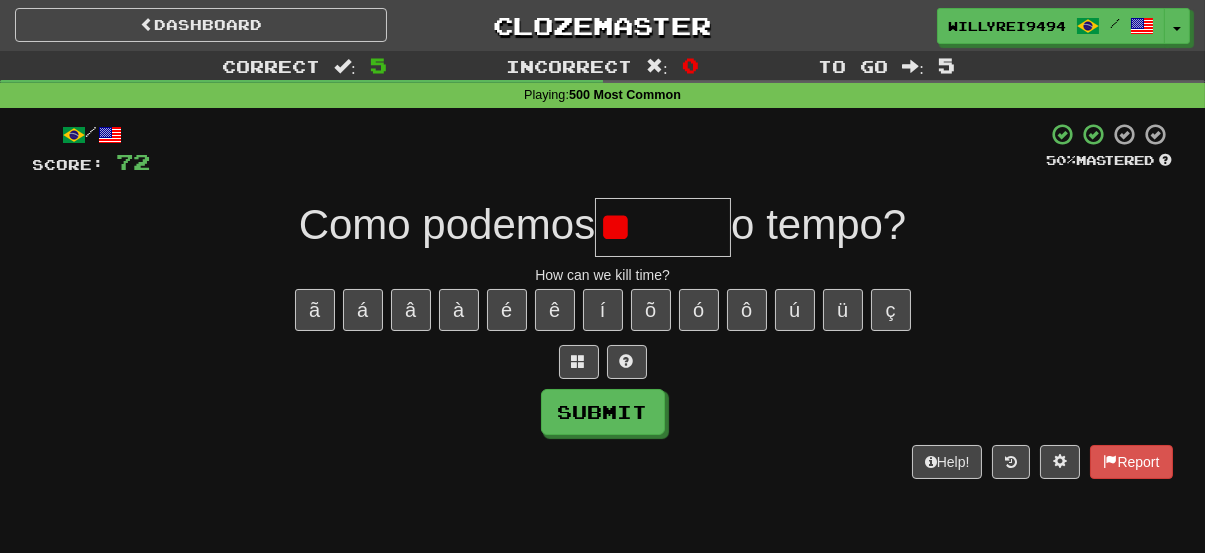 type on "*" 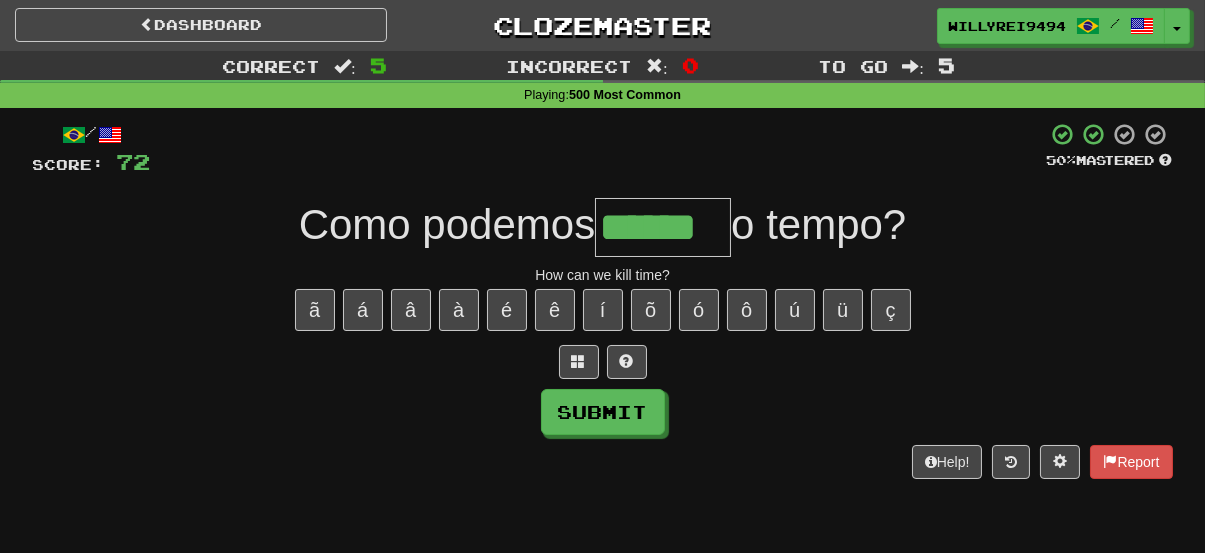 type on "******" 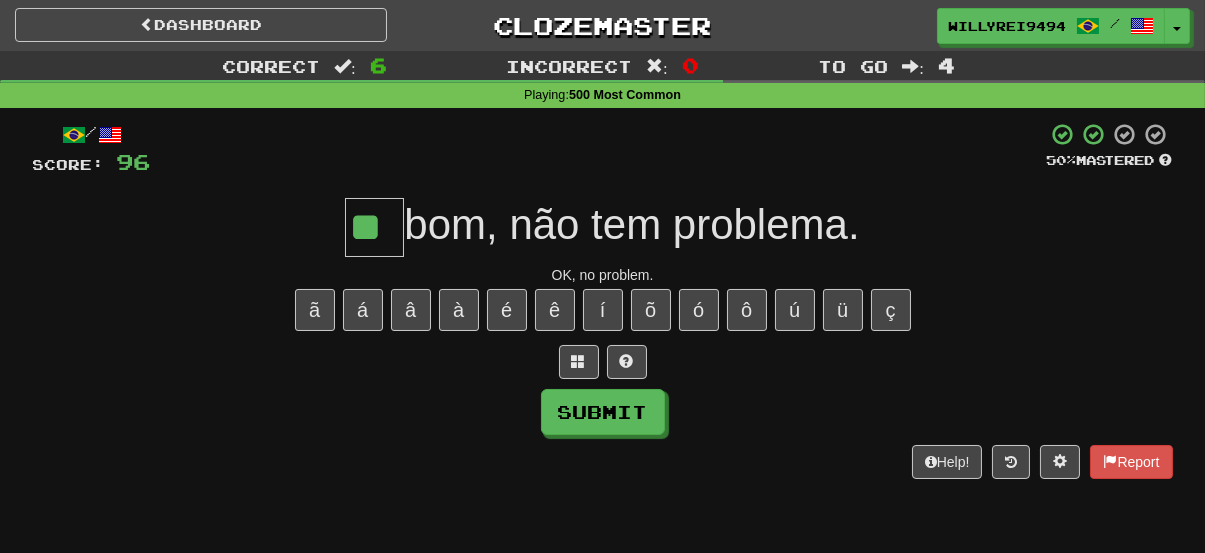 type on "**" 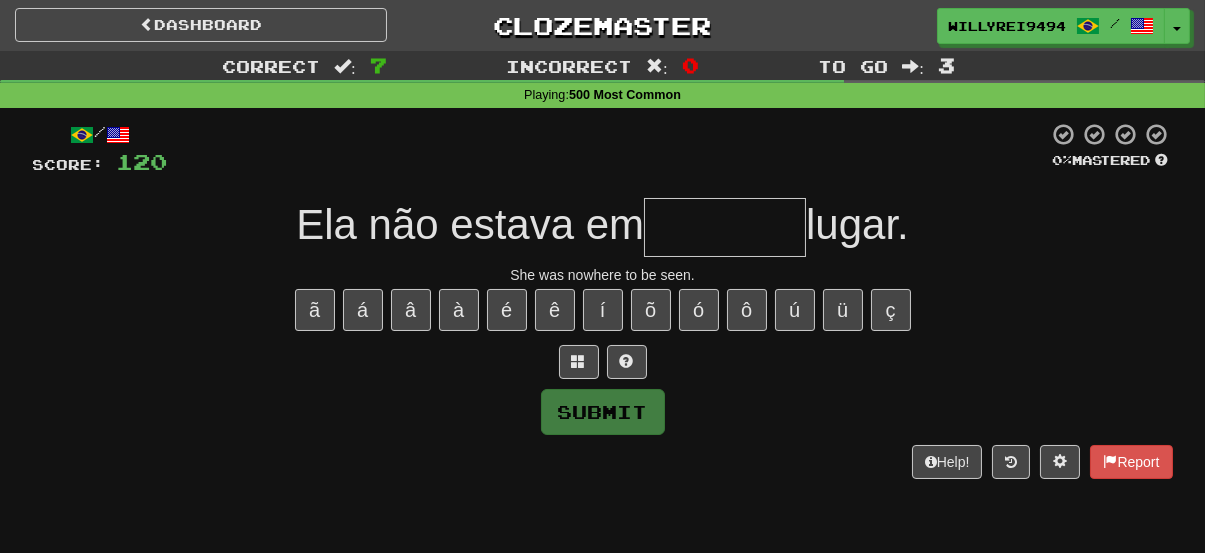 type on "*" 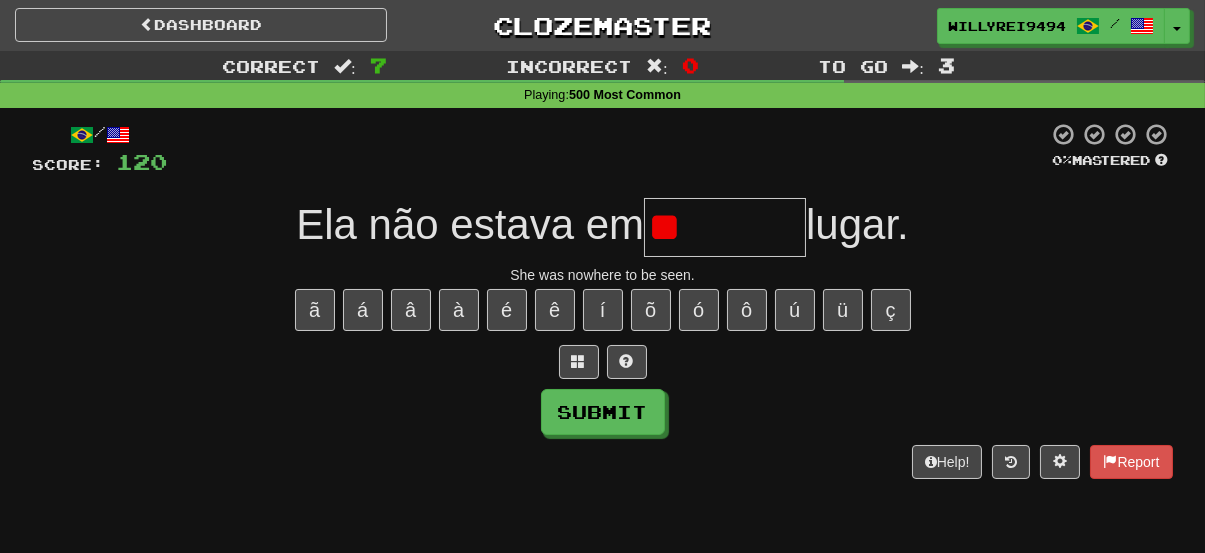 type on "*" 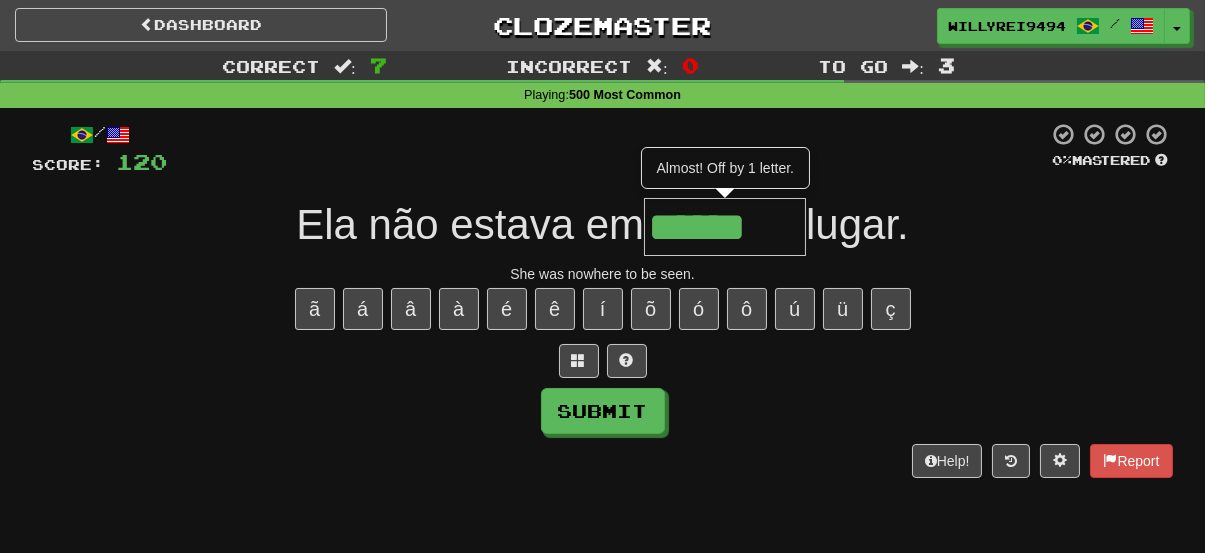 scroll, scrollTop: 0, scrollLeft: 0, axis: both 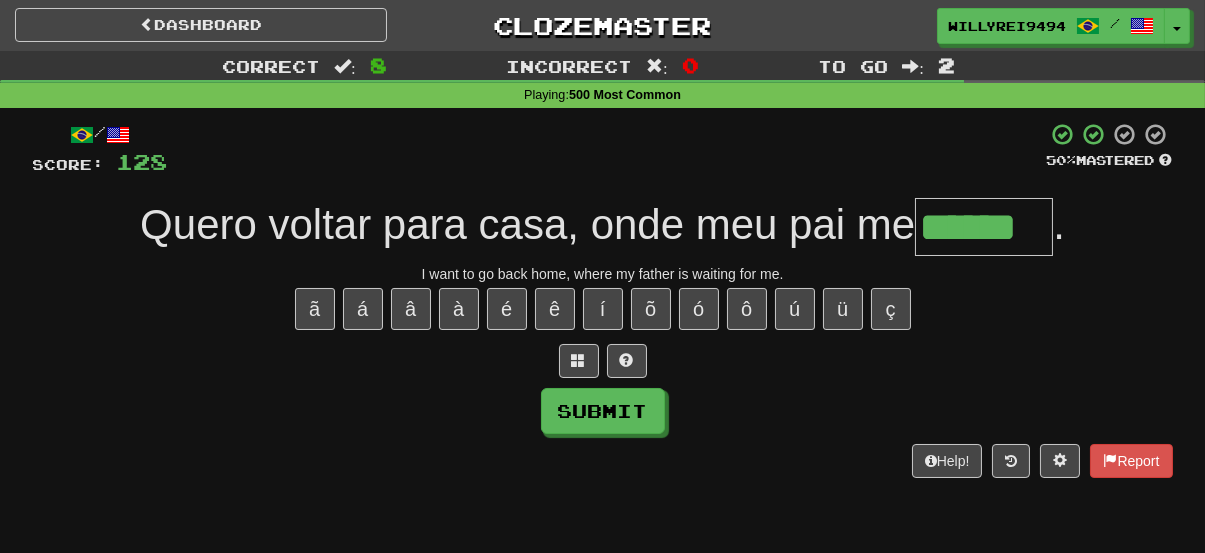 type on "******" 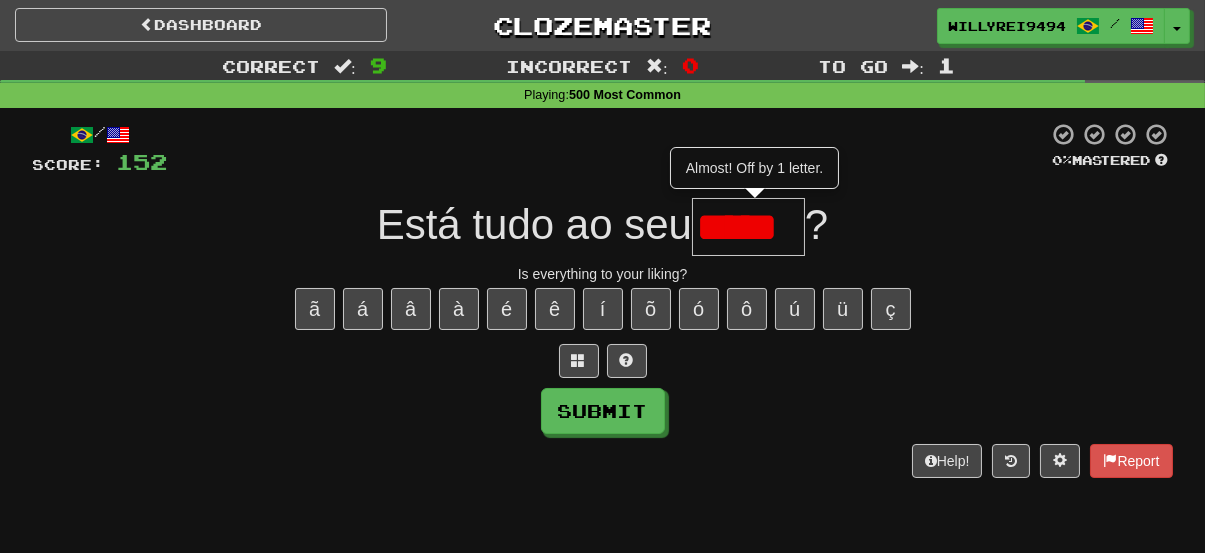 type on "*****" 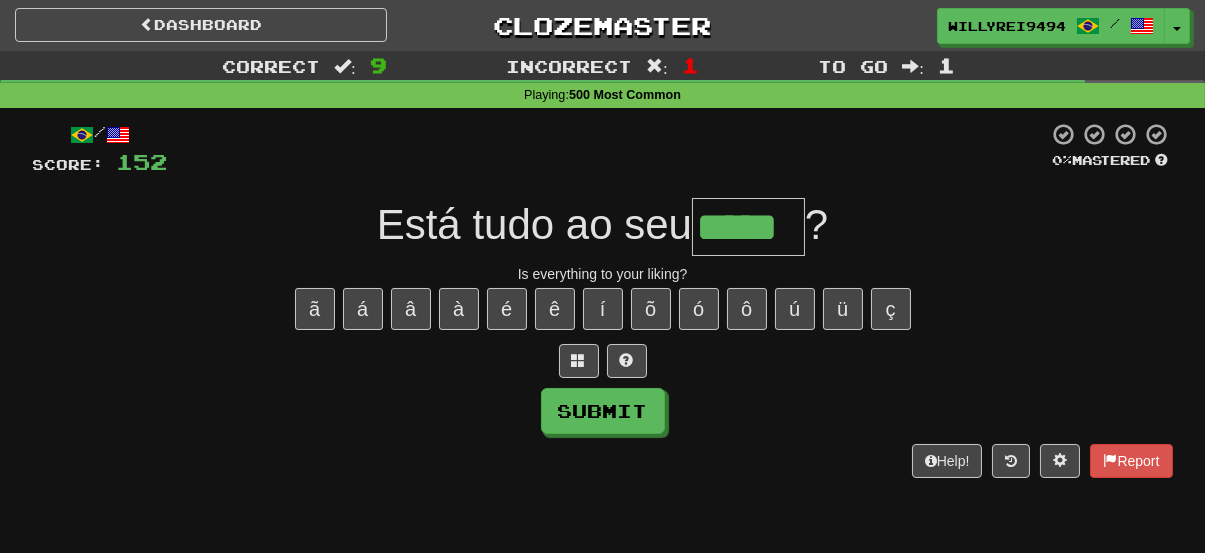 type on "*****" 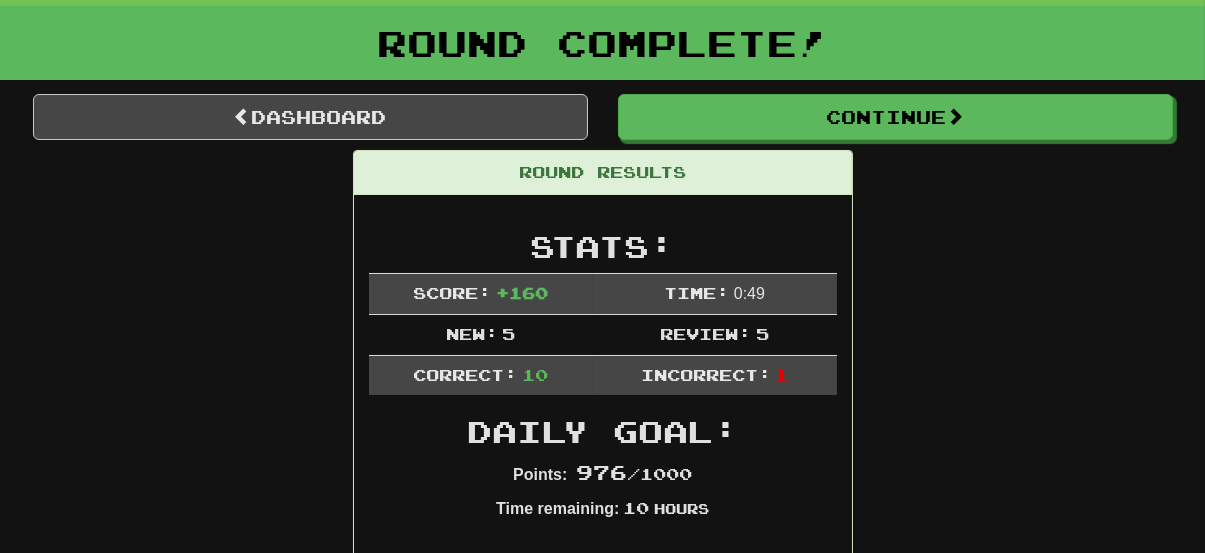 scroll, scrollTop: 0, scrollLeft: 0, axis: both 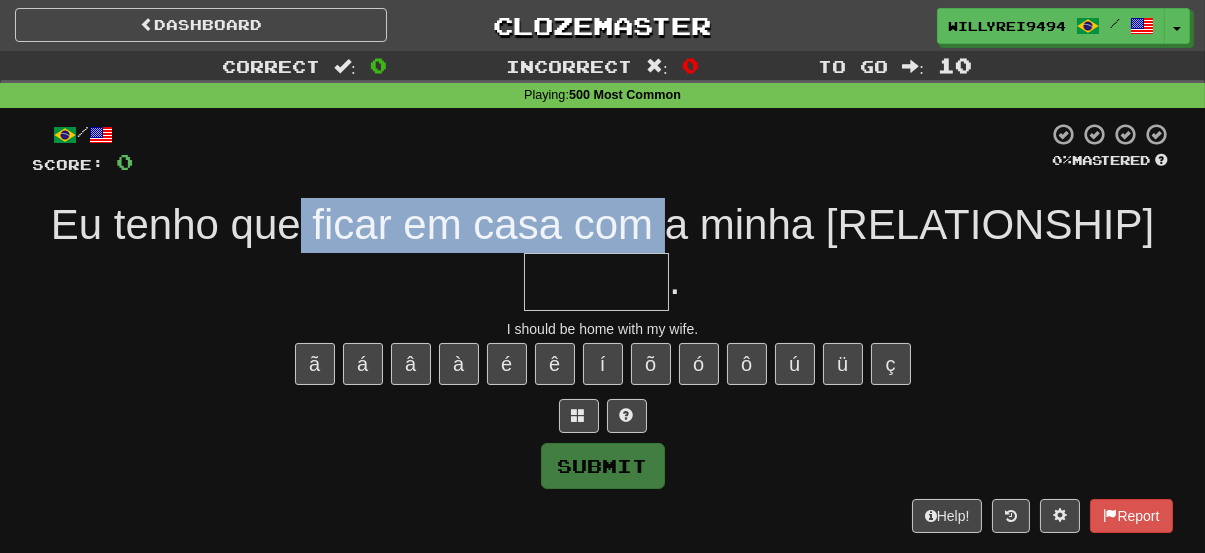 drag, startPoint x: 389, startPoint y: 212, endPoint x: 763, endPoint y: 248, distance: 375.72864 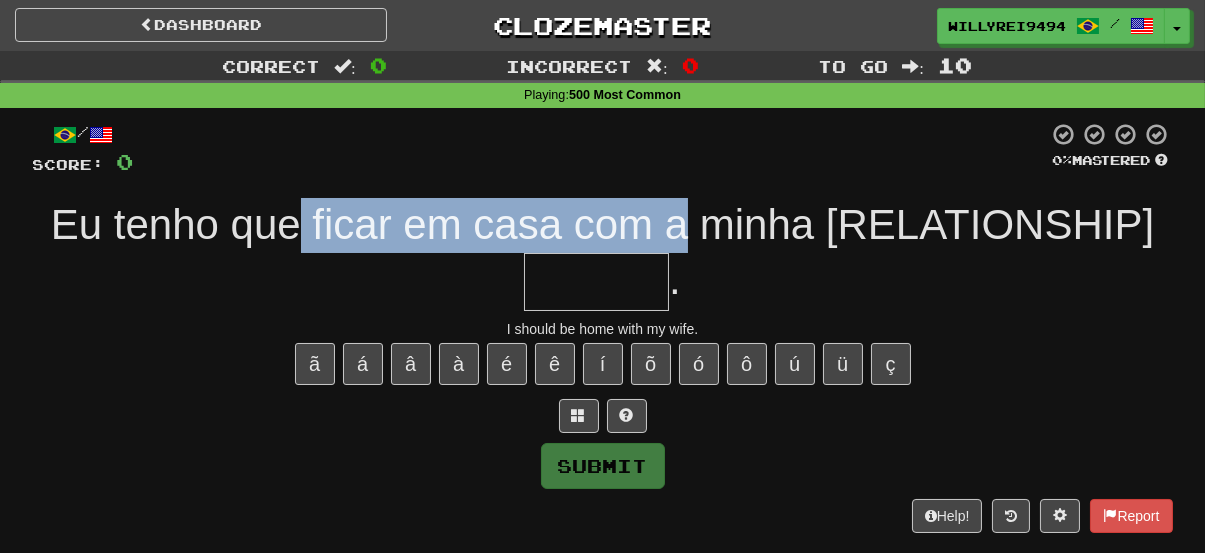 click on "Eu tenho que ficar em casa com a minha" at bounding box center (602, 224) 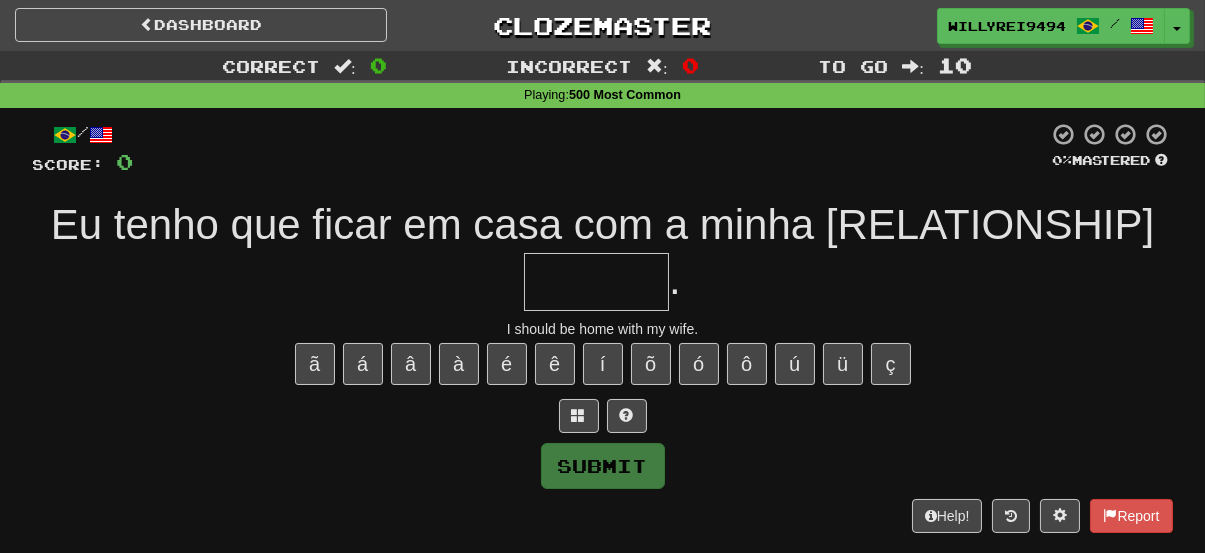 click at bounding box center [596, 282] 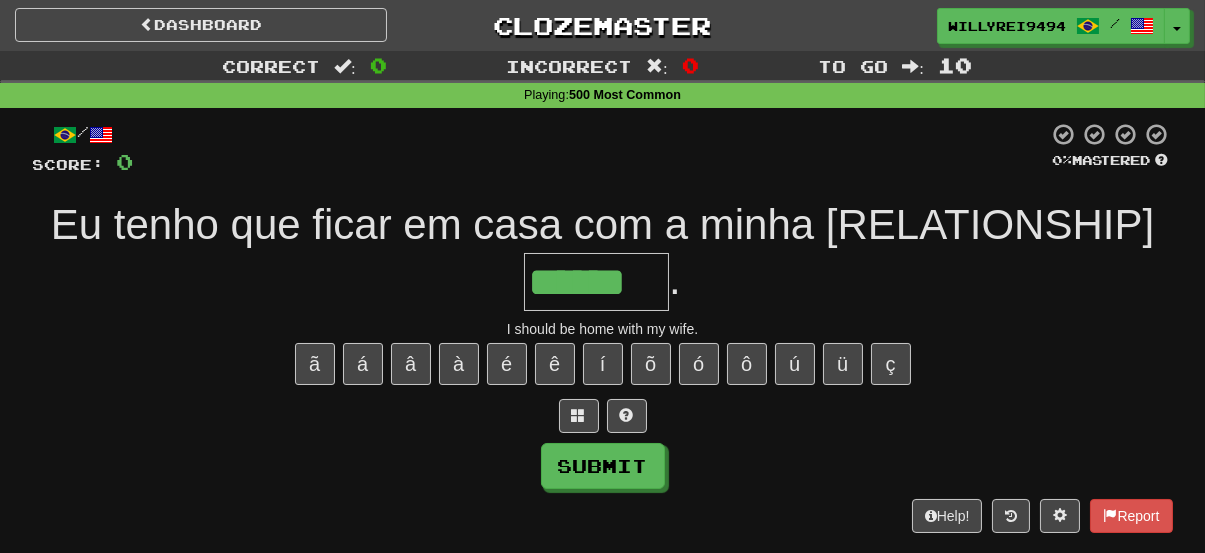 type on "******" 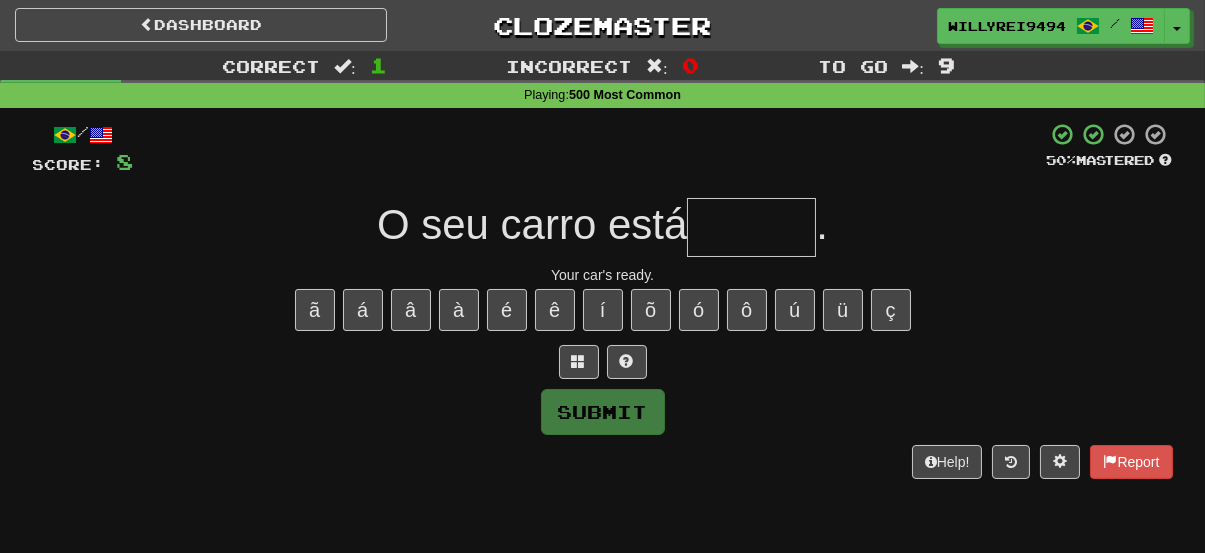type on "*" 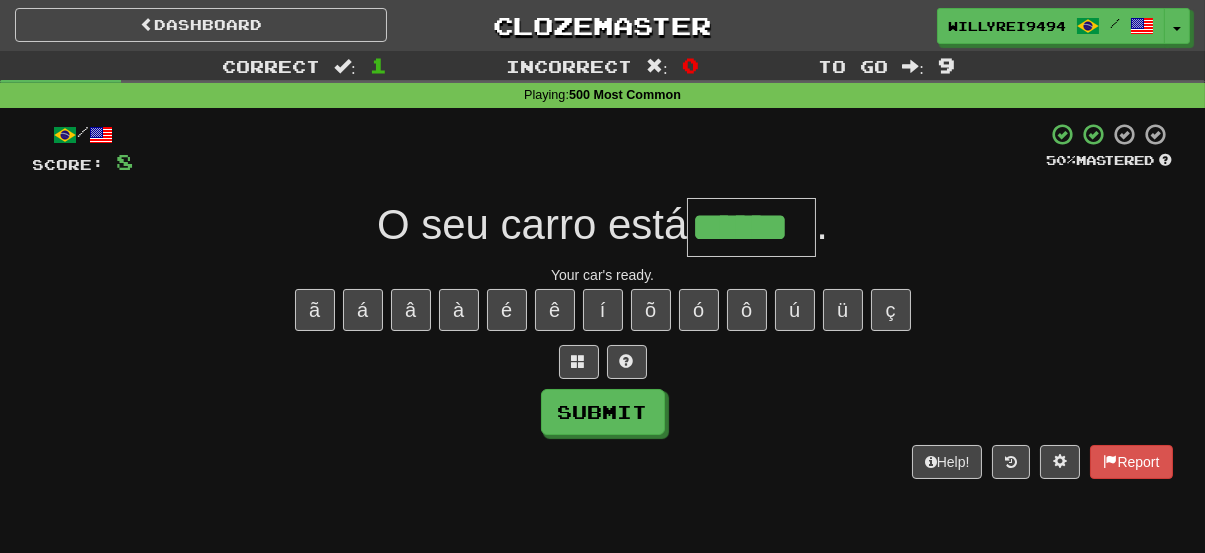 type on "******" 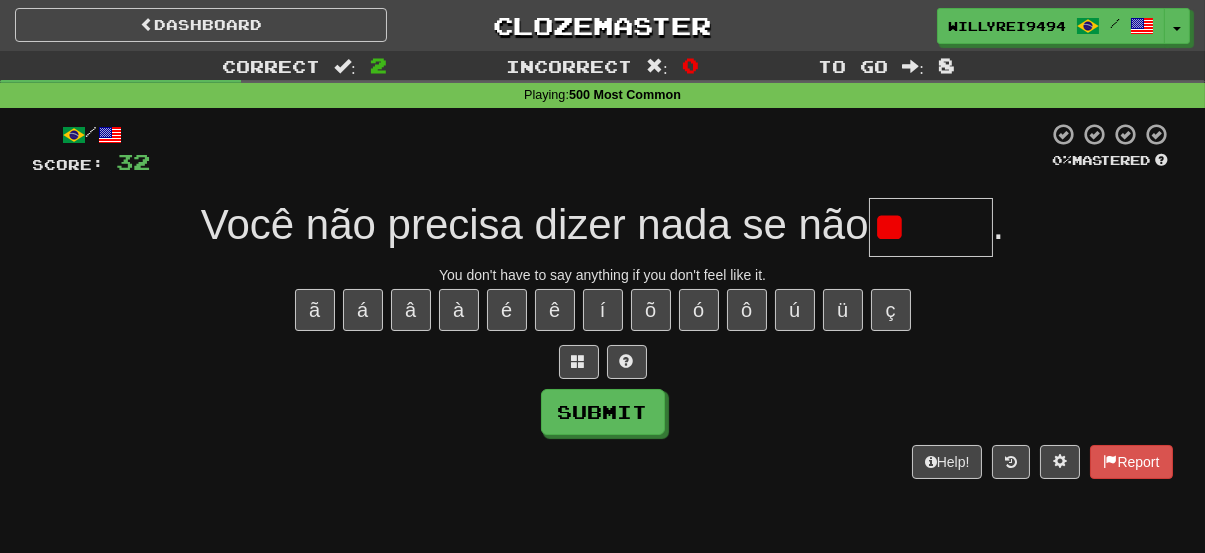 type on "*" 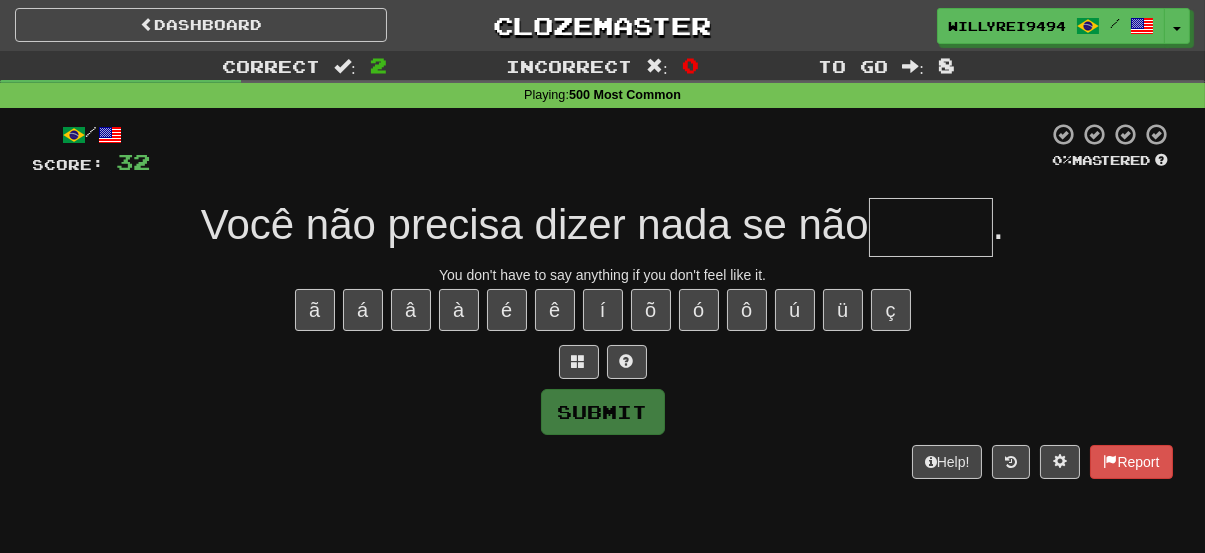 type on "*" 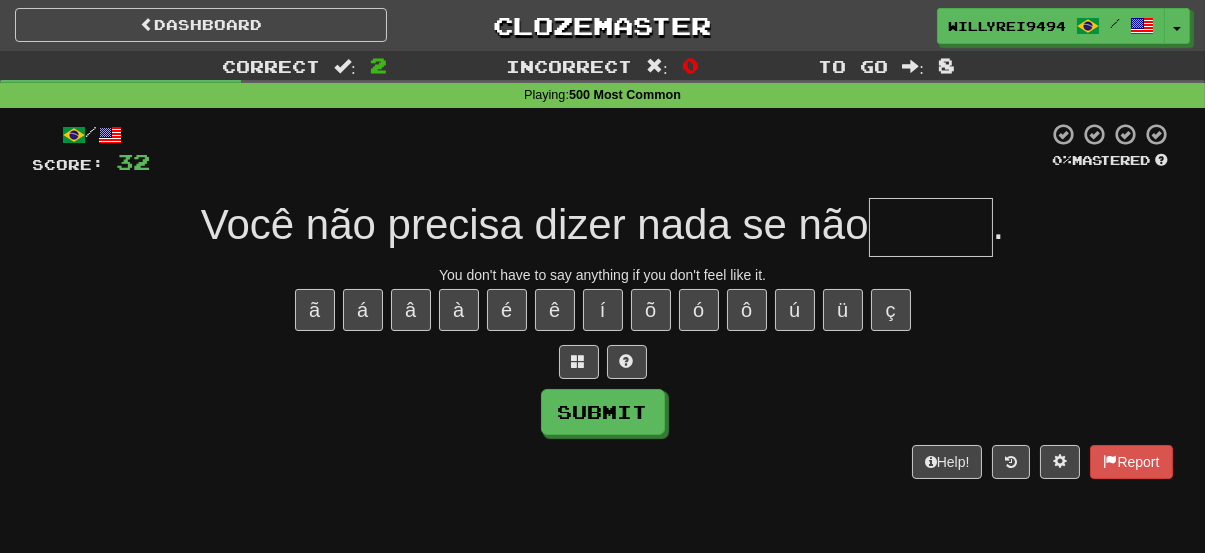 type on "*" 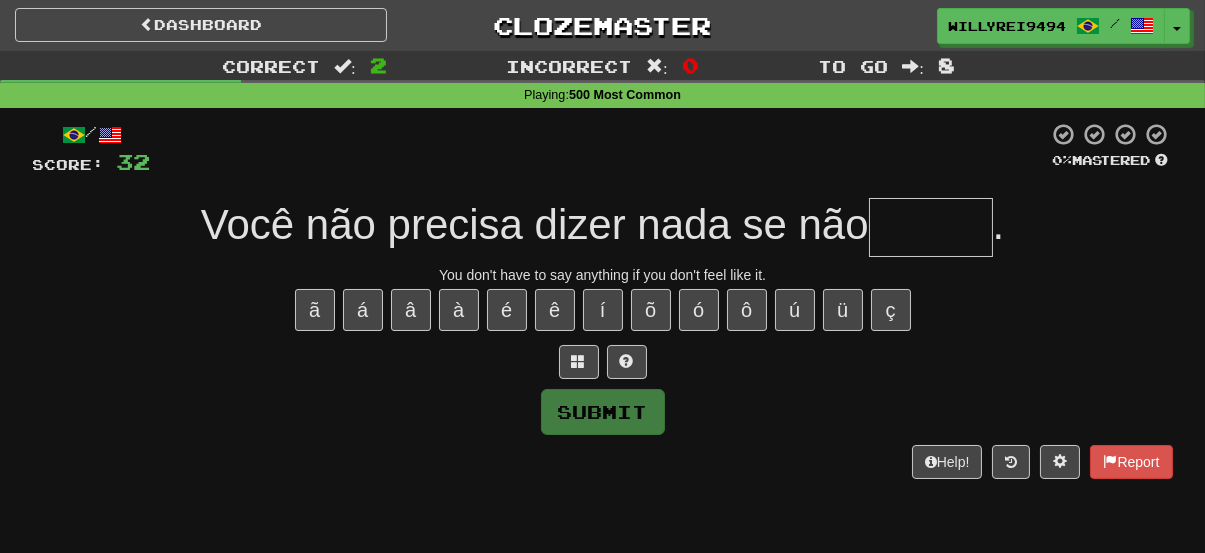 type on "*" 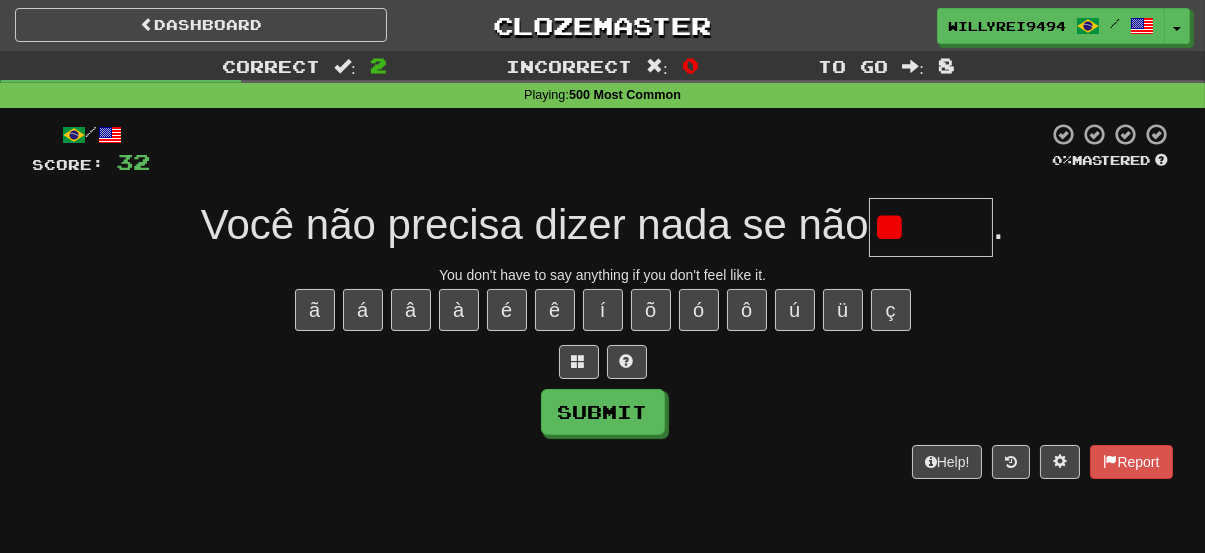 type on "*" 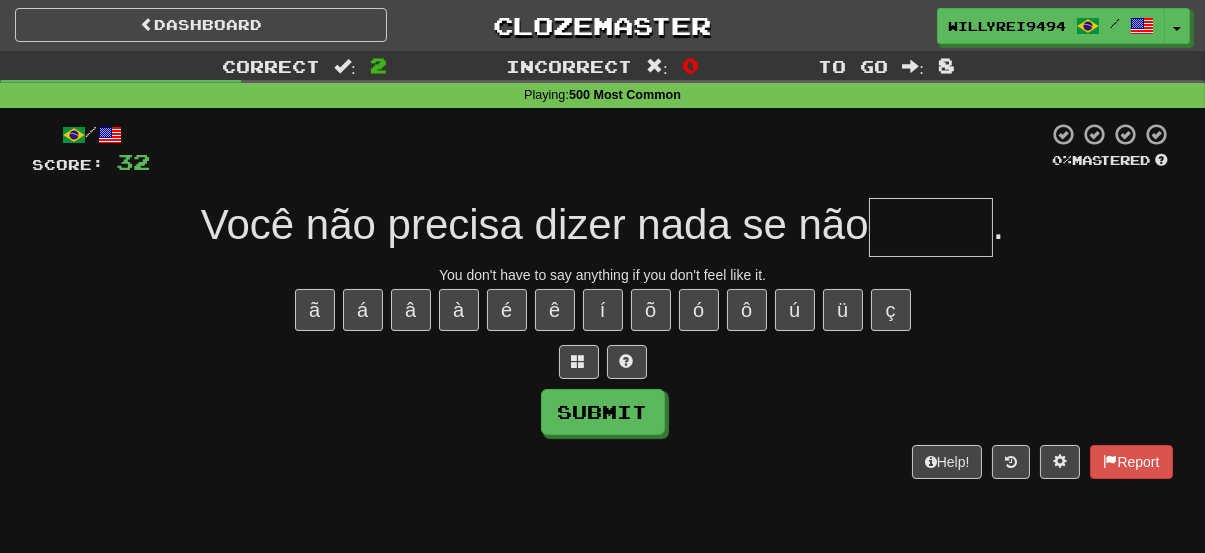 type on "*" 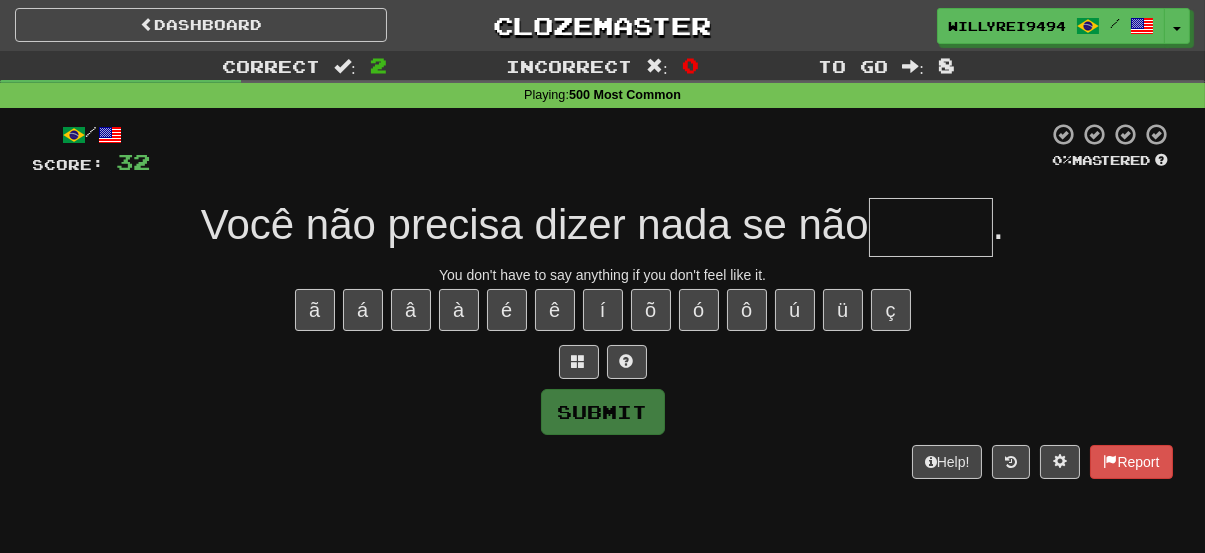type on "*" 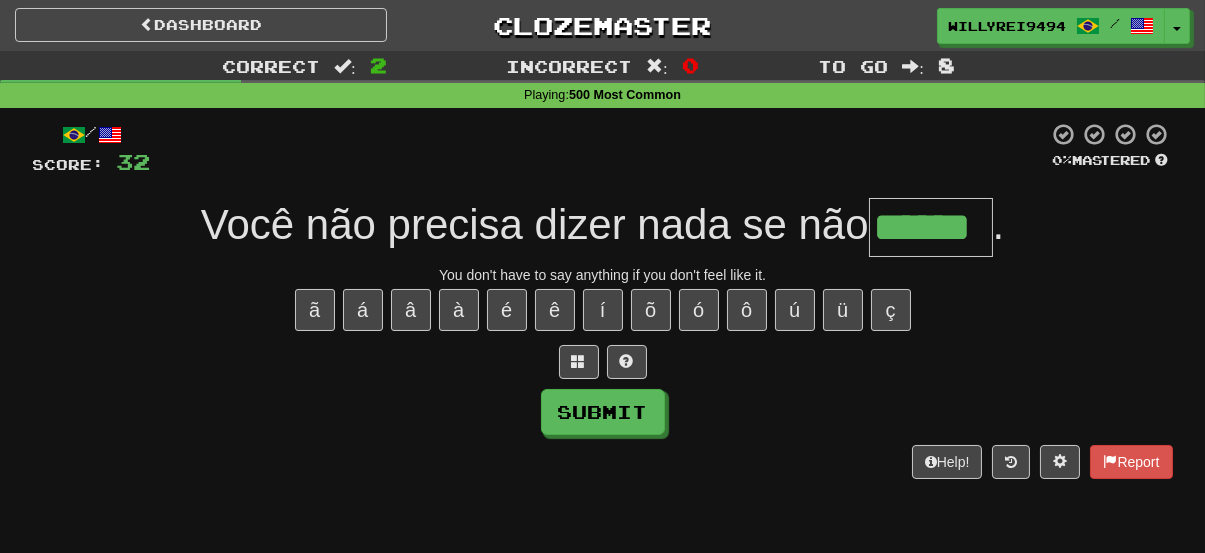 type on "******" 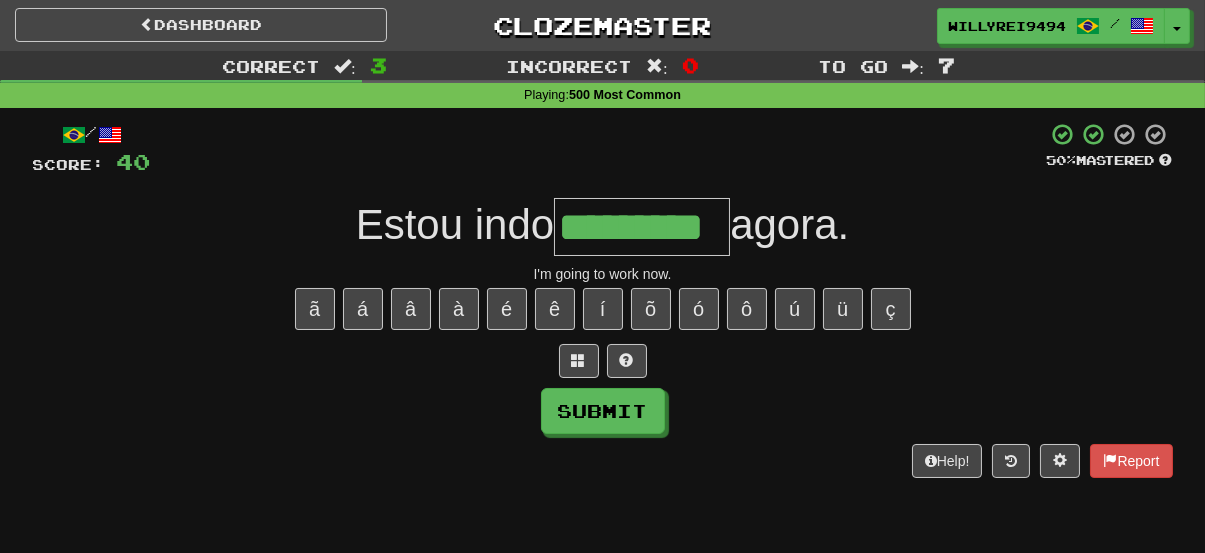 scroll, scrollTop: 0, scrollLeft: 0, axis: both 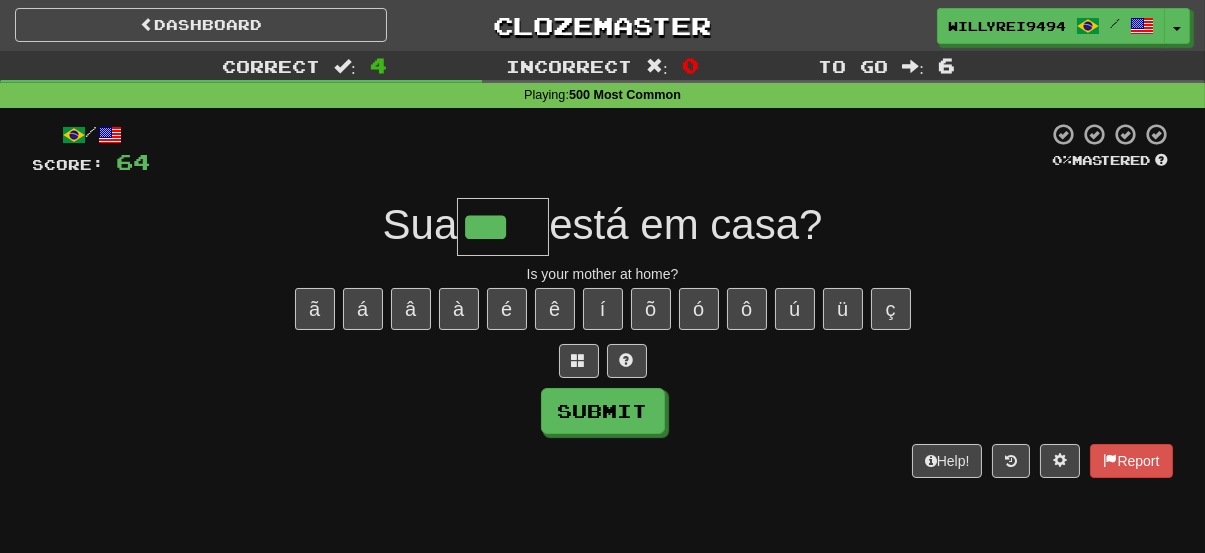 type on "***" 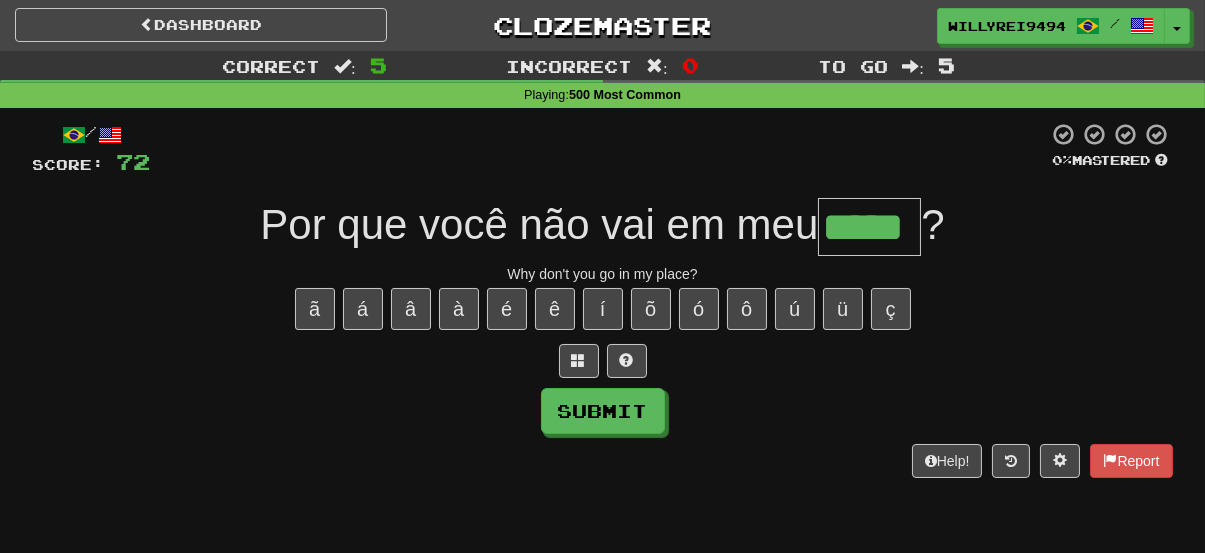 type on "*****" 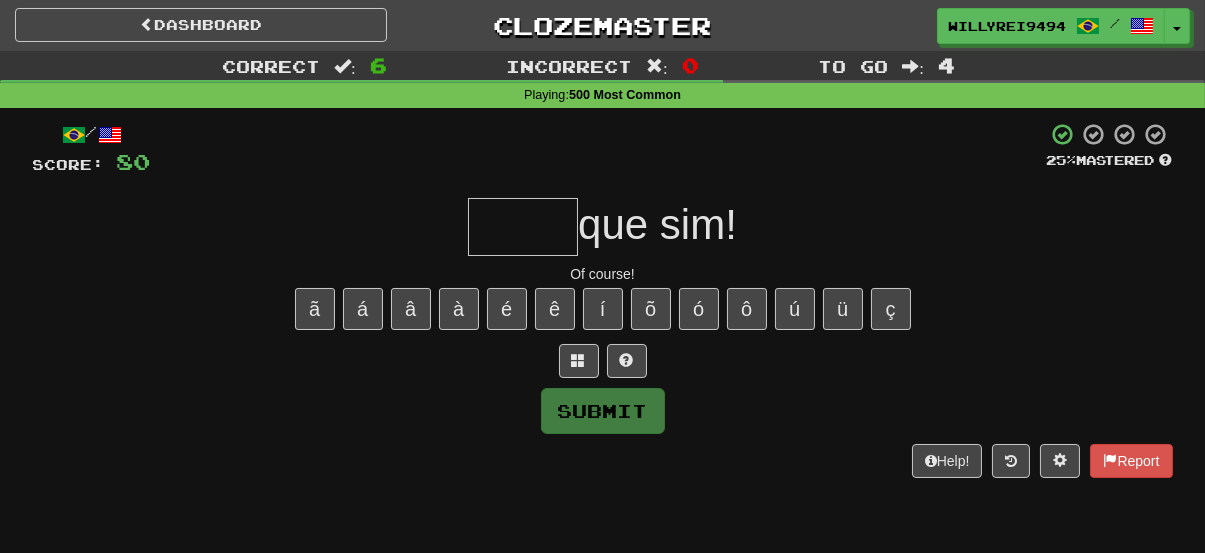 type on "*" 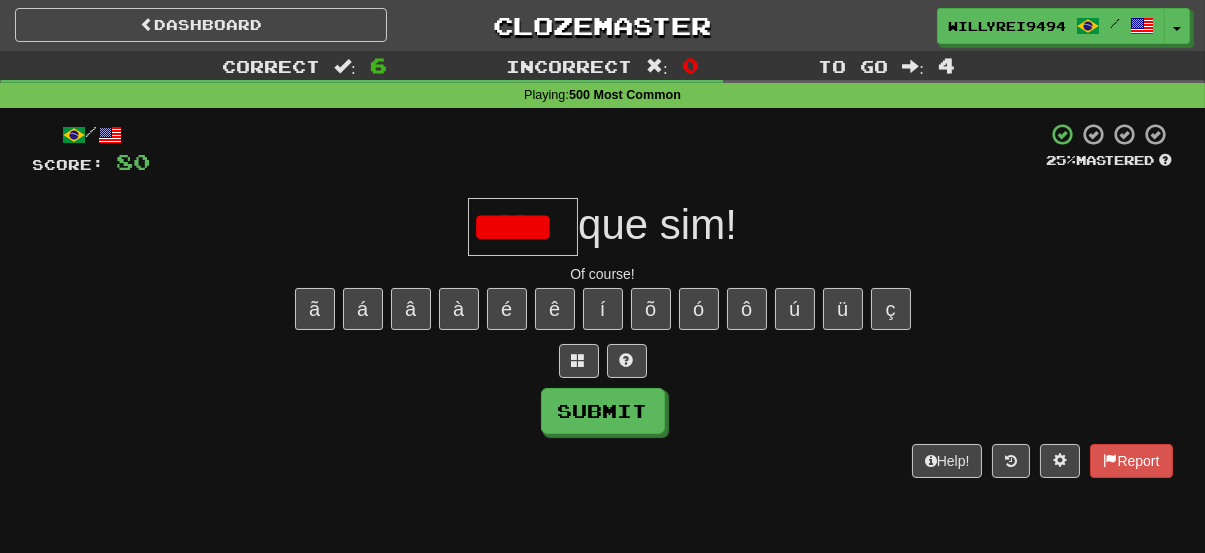 scroll, scrollTop: 0, scrollLeft: 0, axis: both 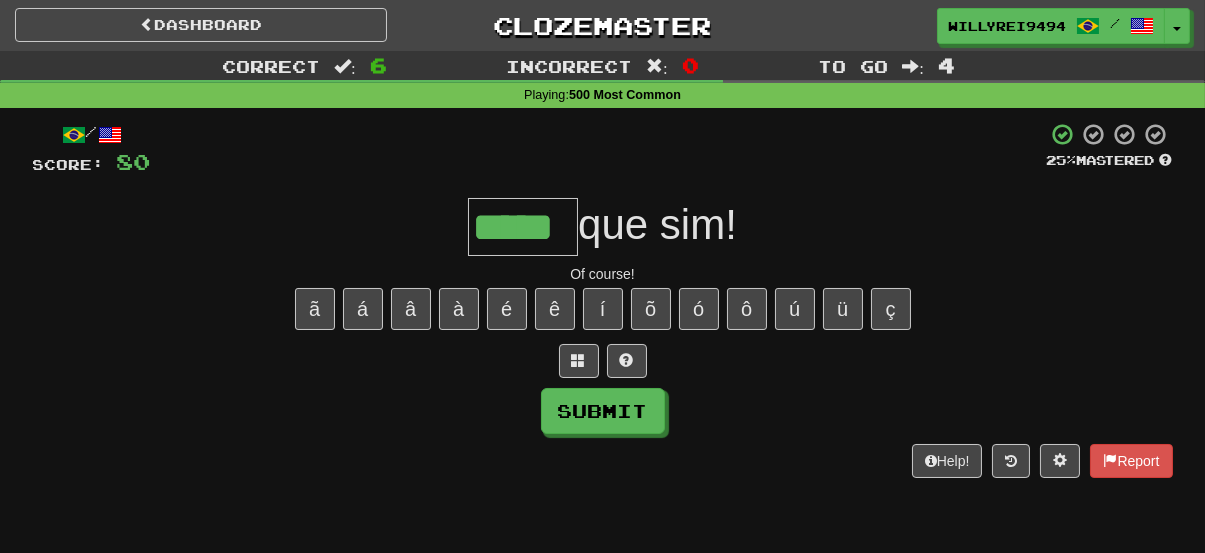 type on "*****" 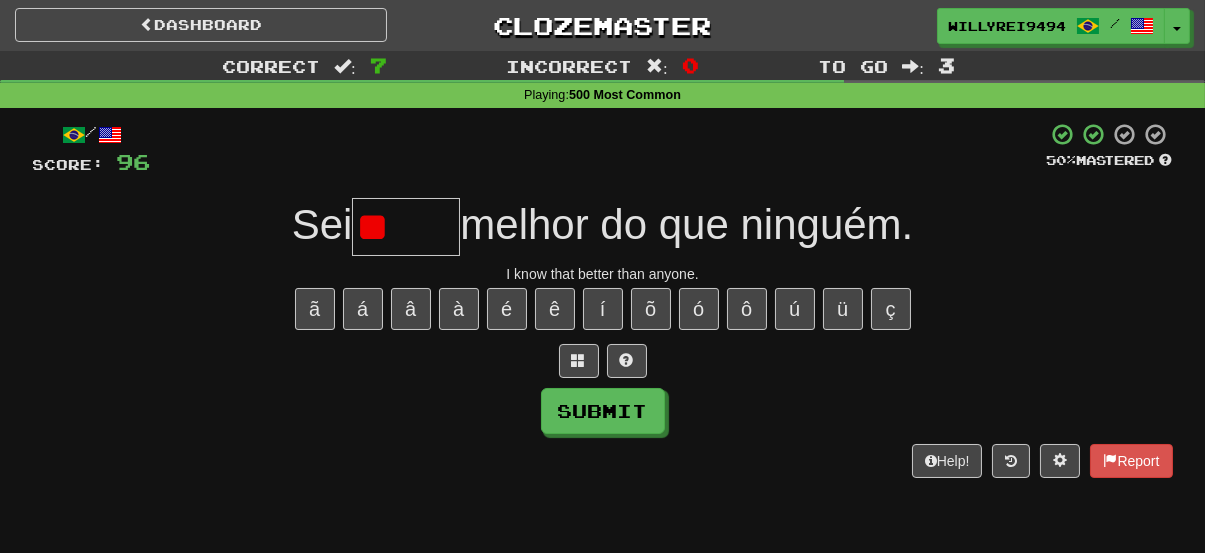 type on "*" 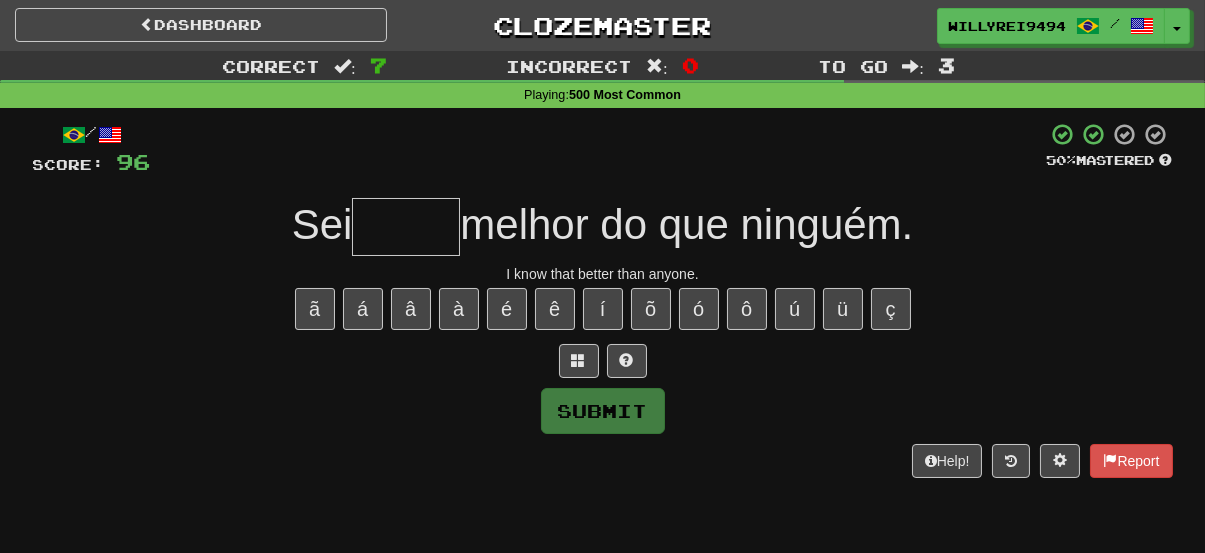 type on "*" 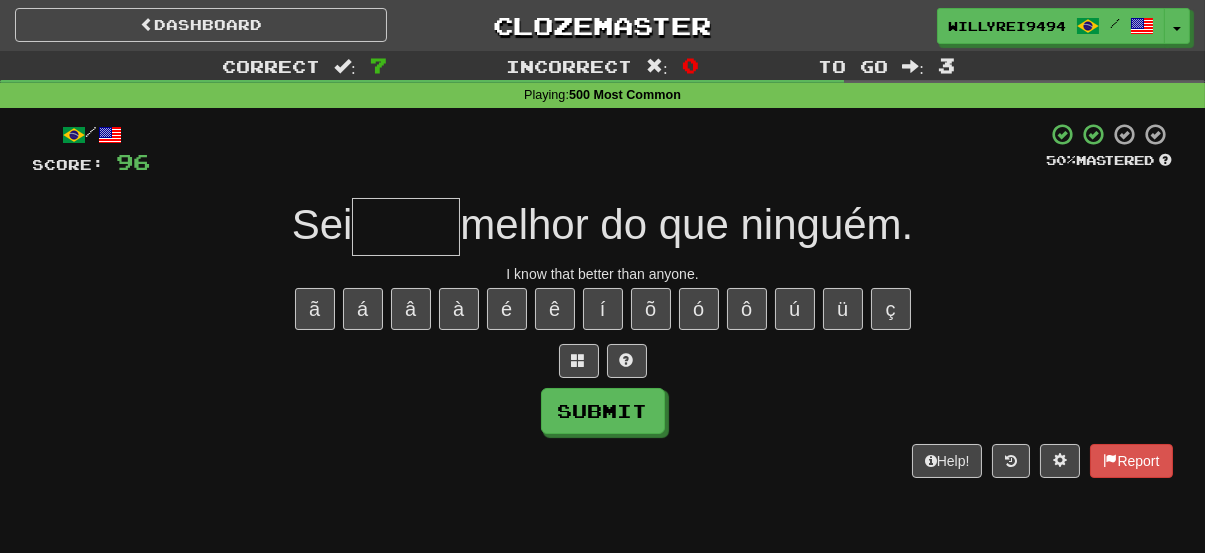 type on "*" 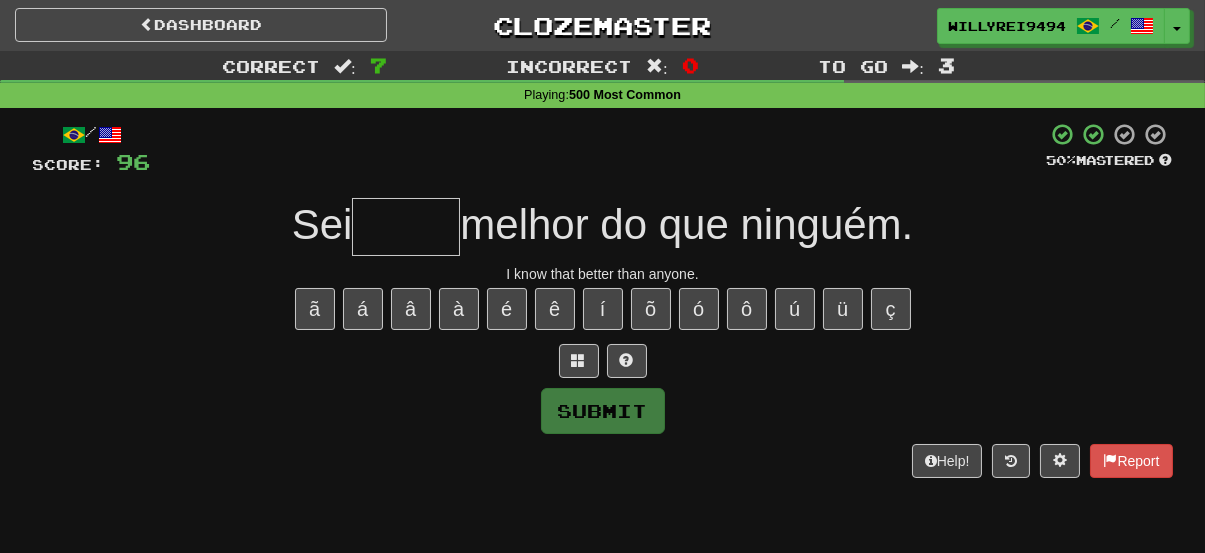 type on "*" 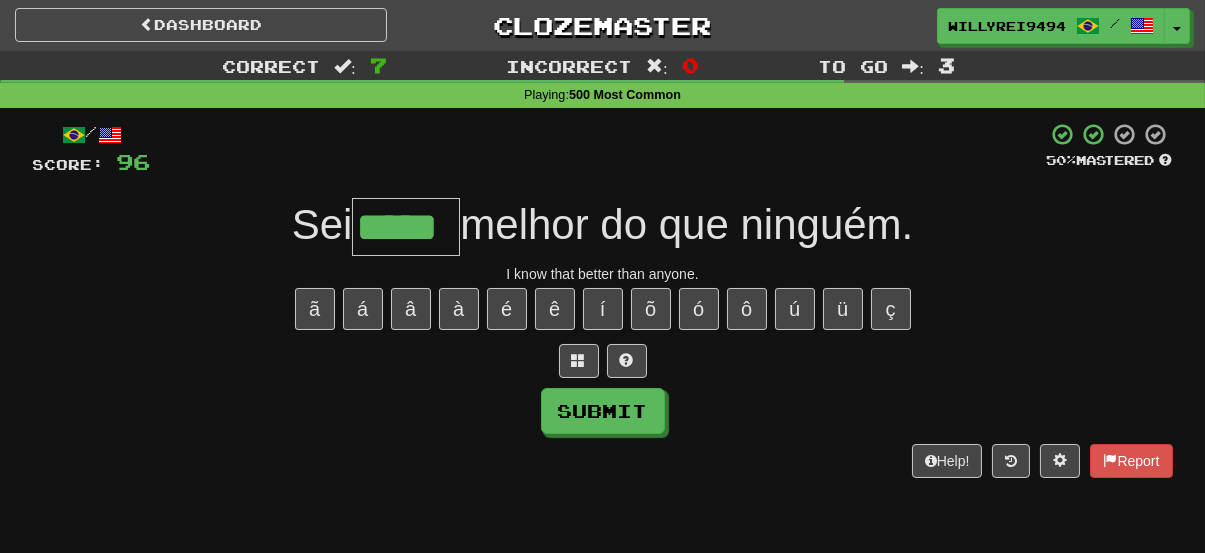 type on "*****" 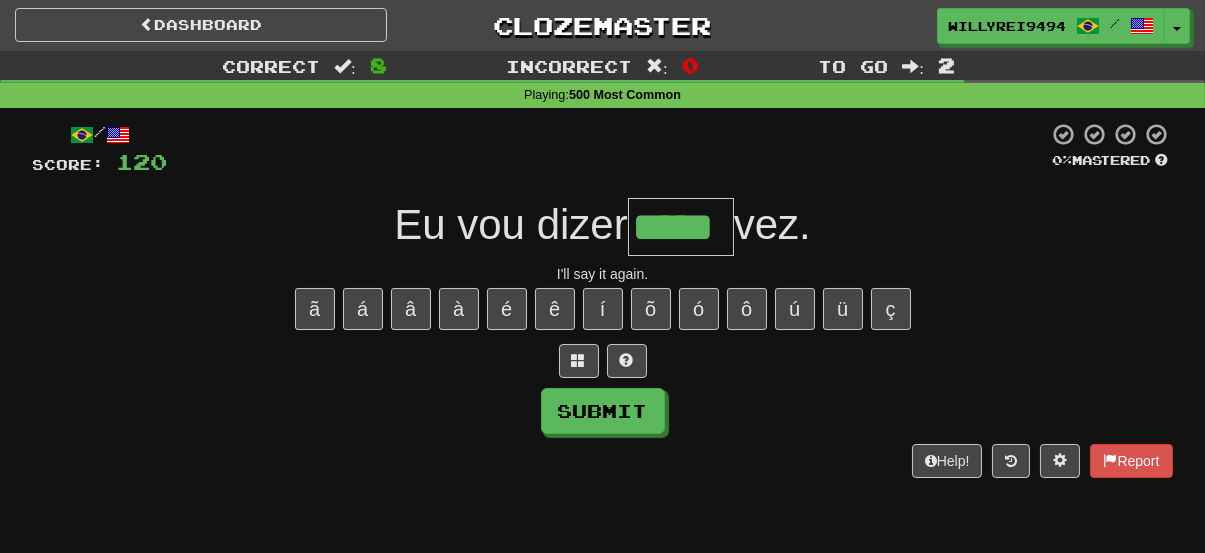type on "*****" 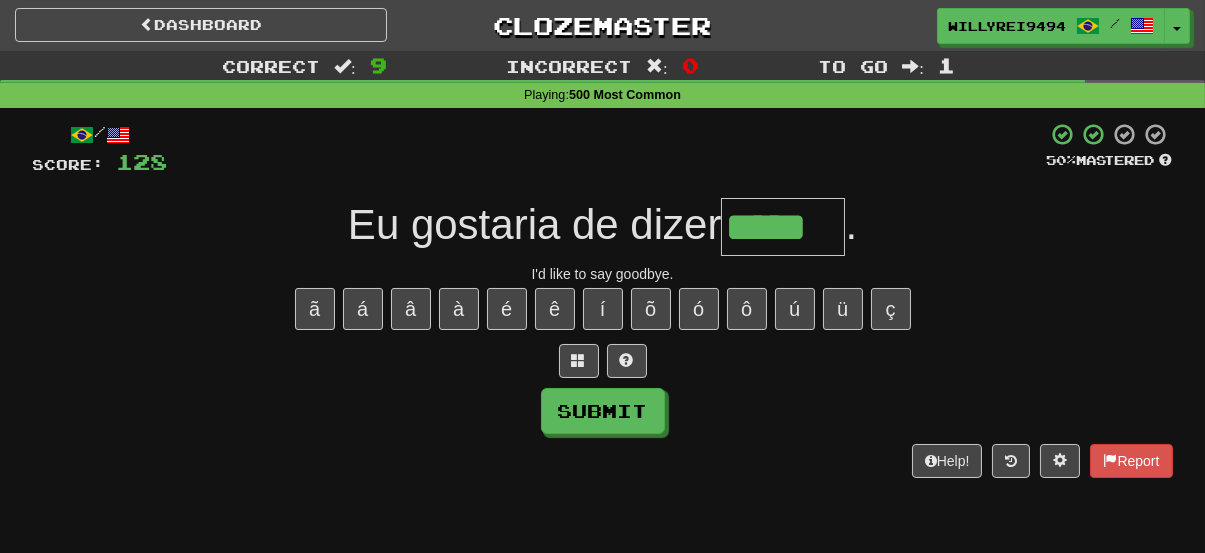 type on "*****" 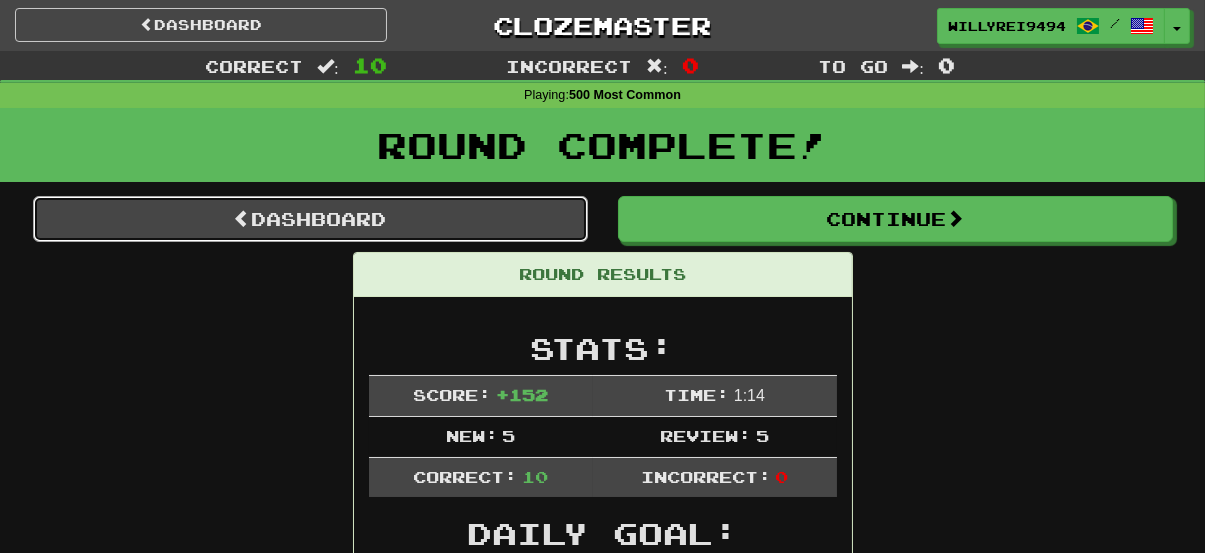 click on "Dashboard" at bounding box center [310, 219] 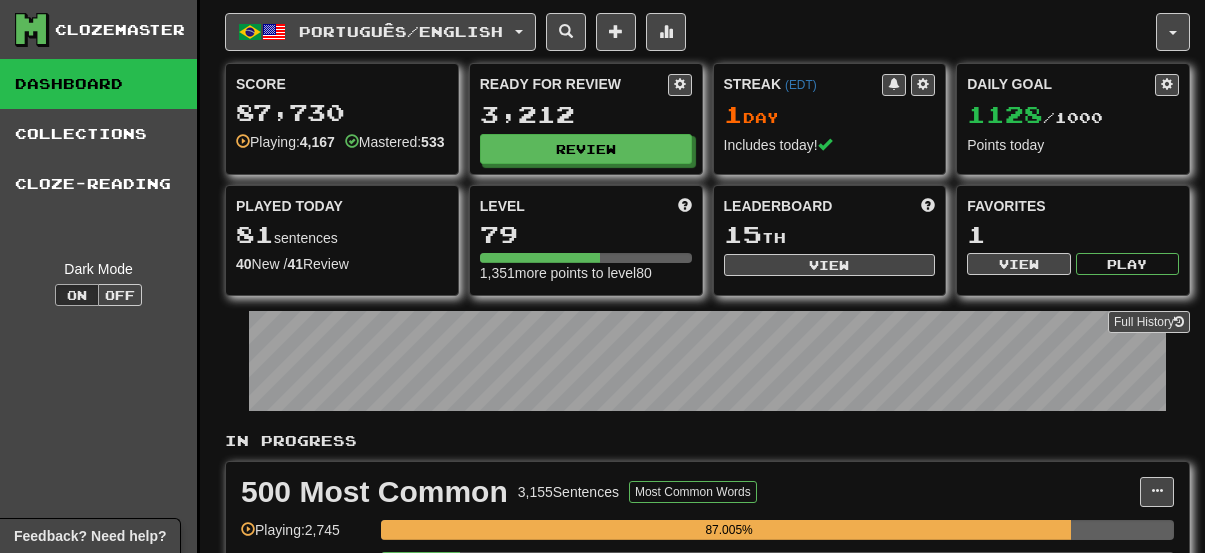 scroll, scrollTop: 0, scrollLeft: 0, axis: both 